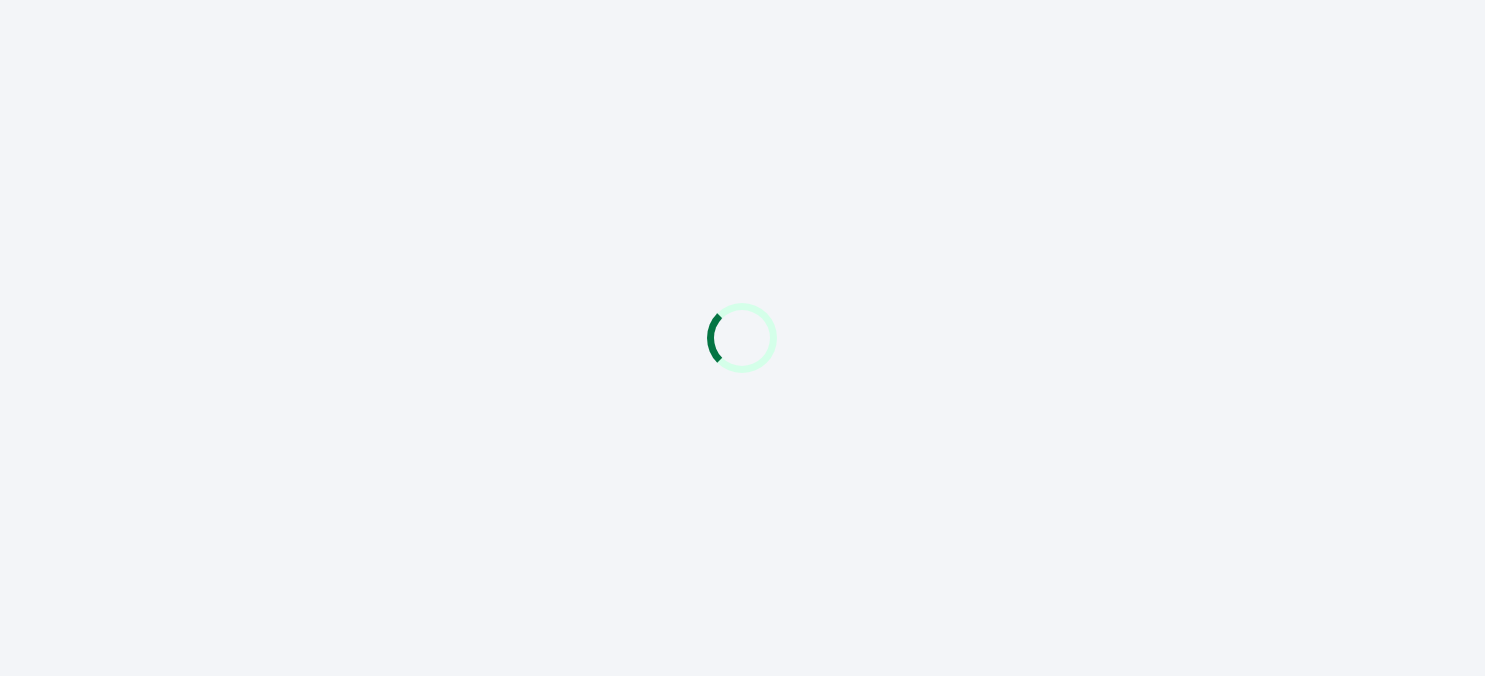 scroll, scrollTop: 0, scrollLeft: 0, axis: both 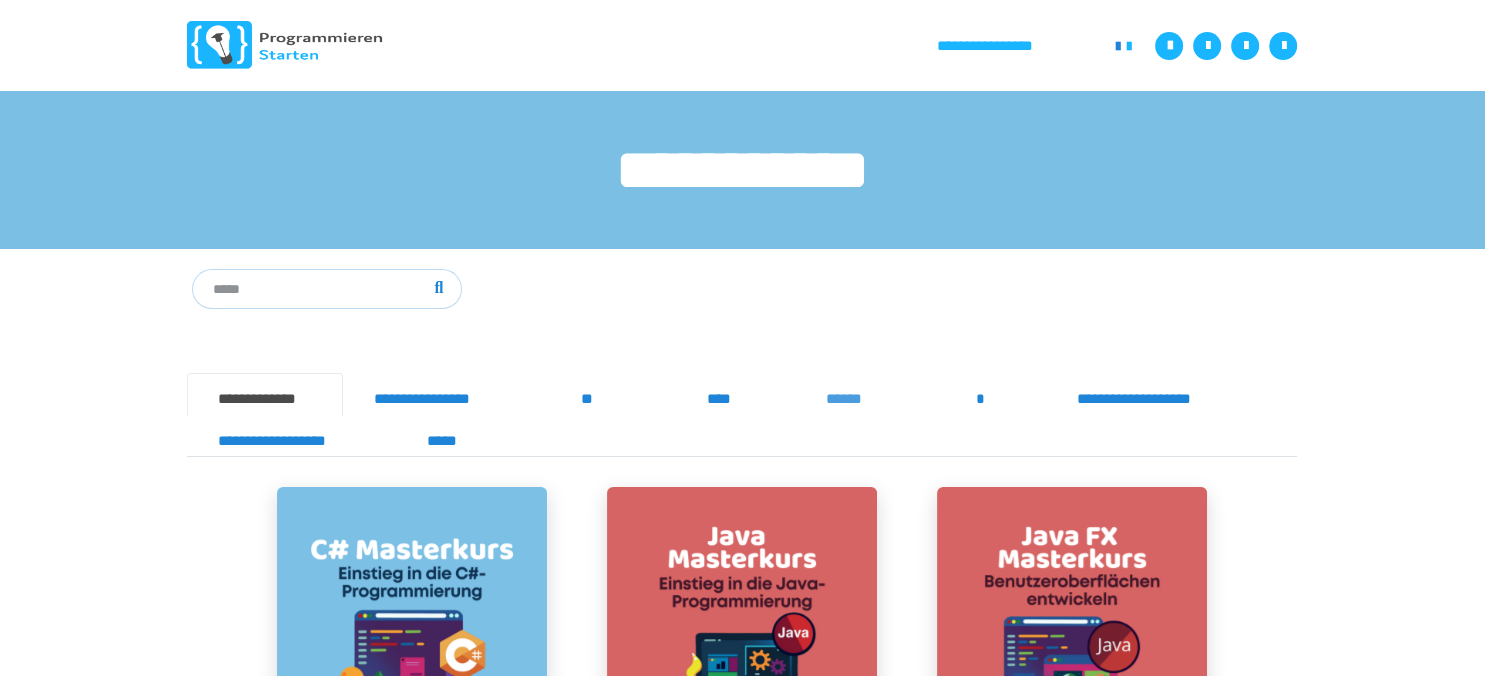 click on "******" at bounding box center [850, 394] 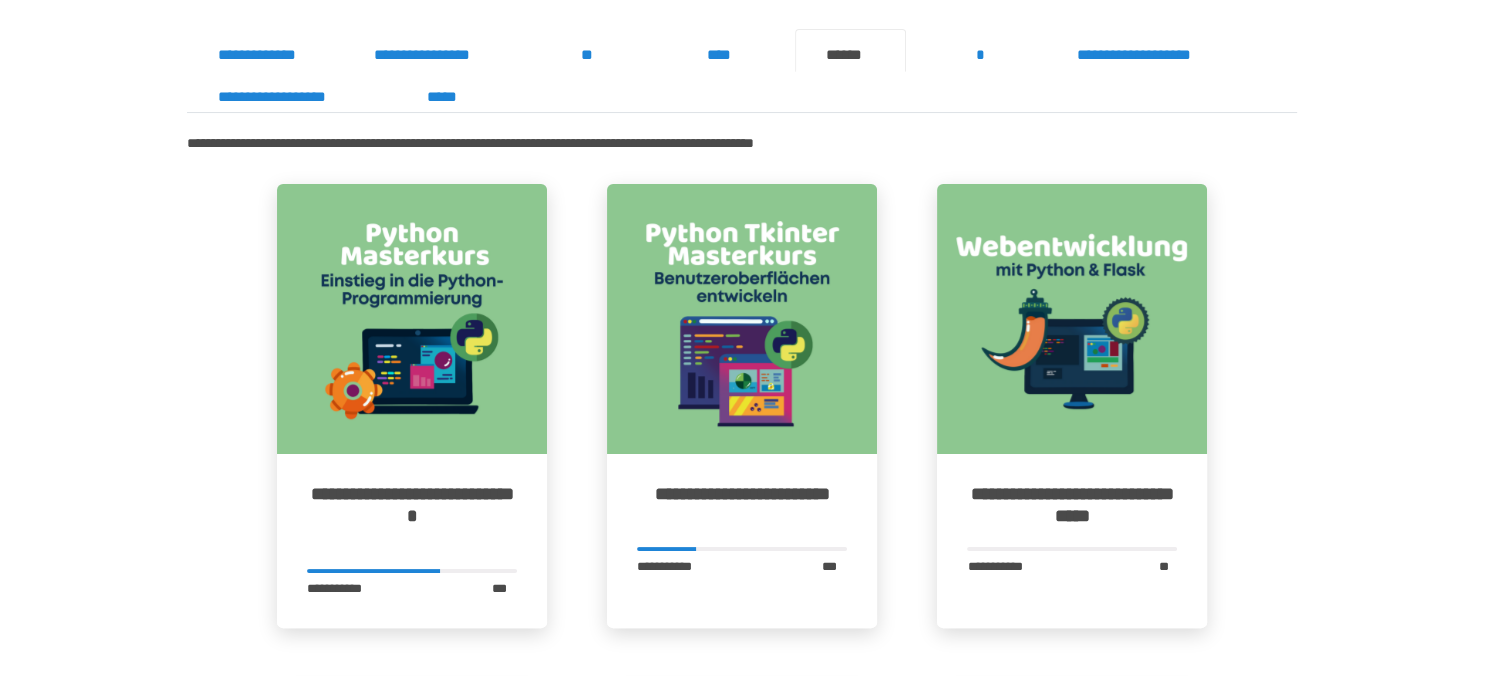 scroll, scrollTop: 454, scrollLeft: 0, axis: vertical 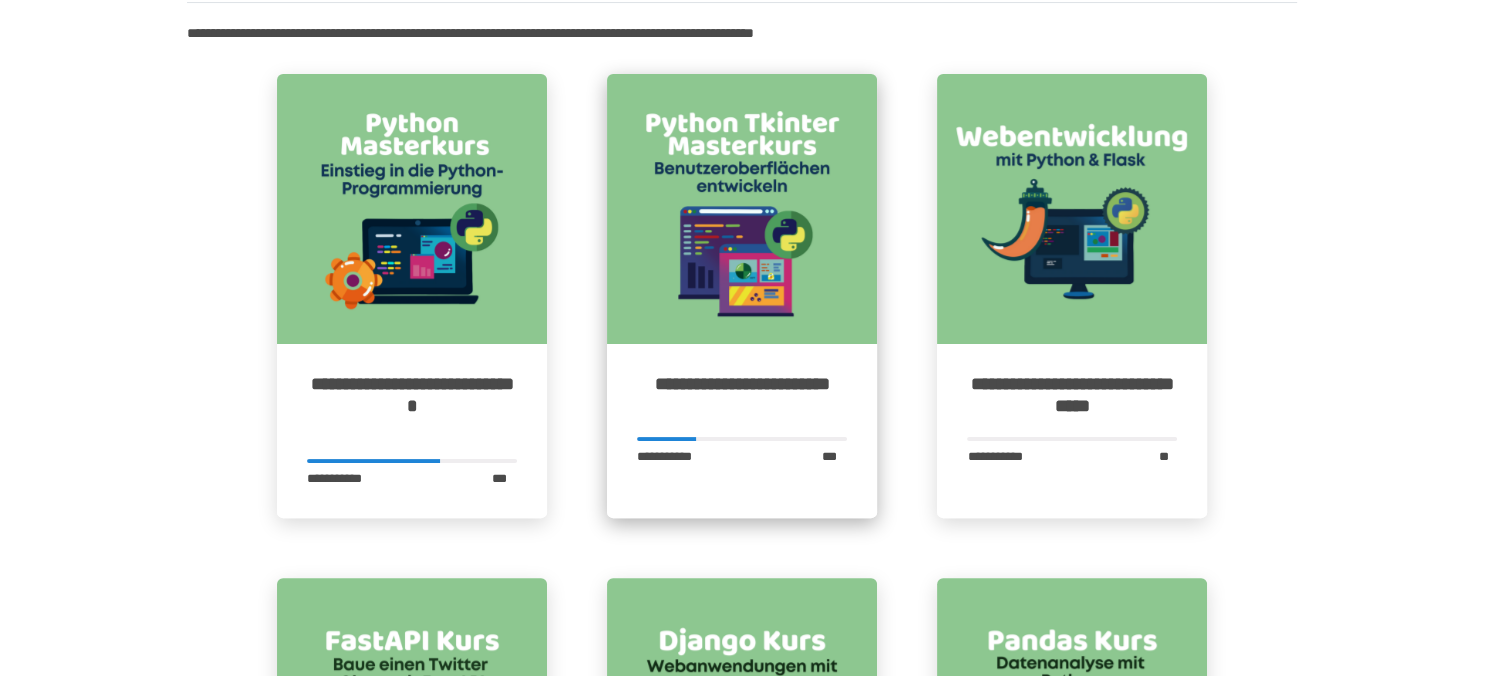 click on "**********" at bounding box center [742, 395] 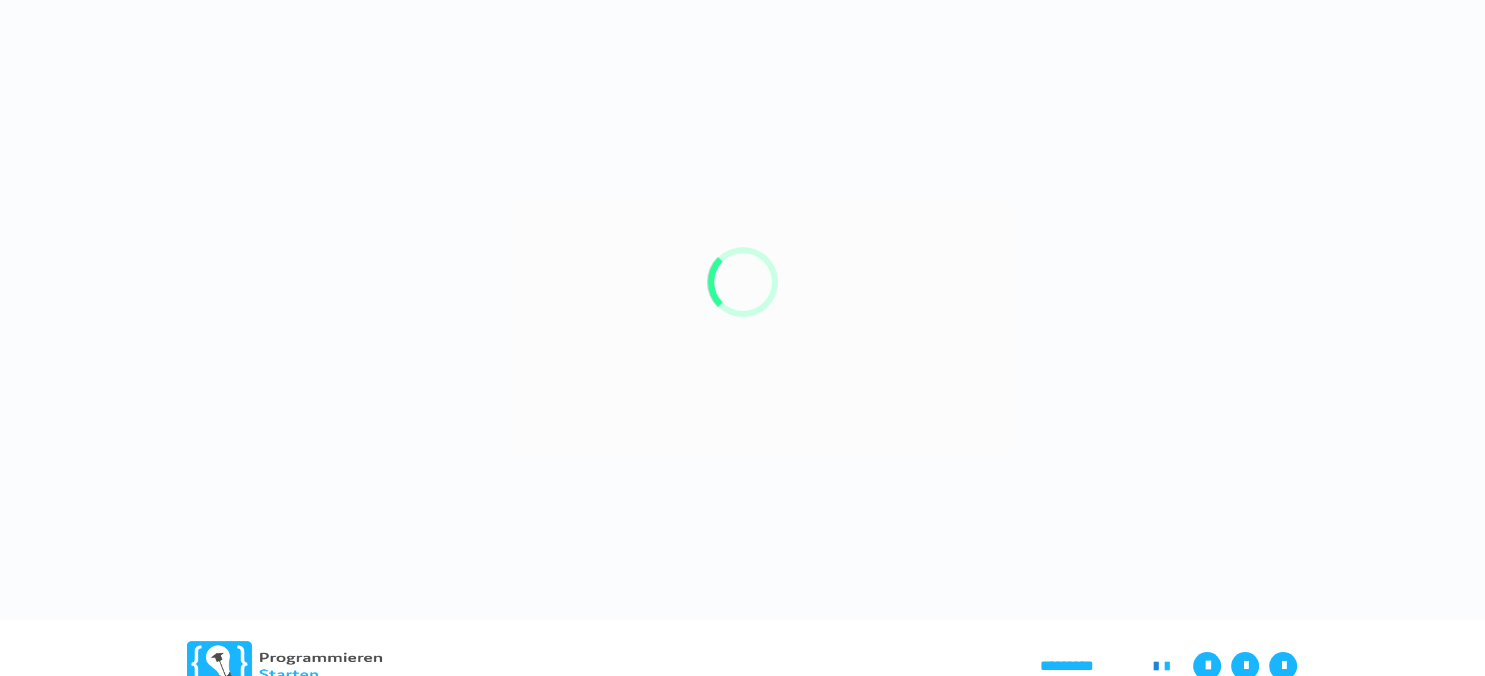 scroll, scrollTop: 0, scrollLeft: 0, axis: both 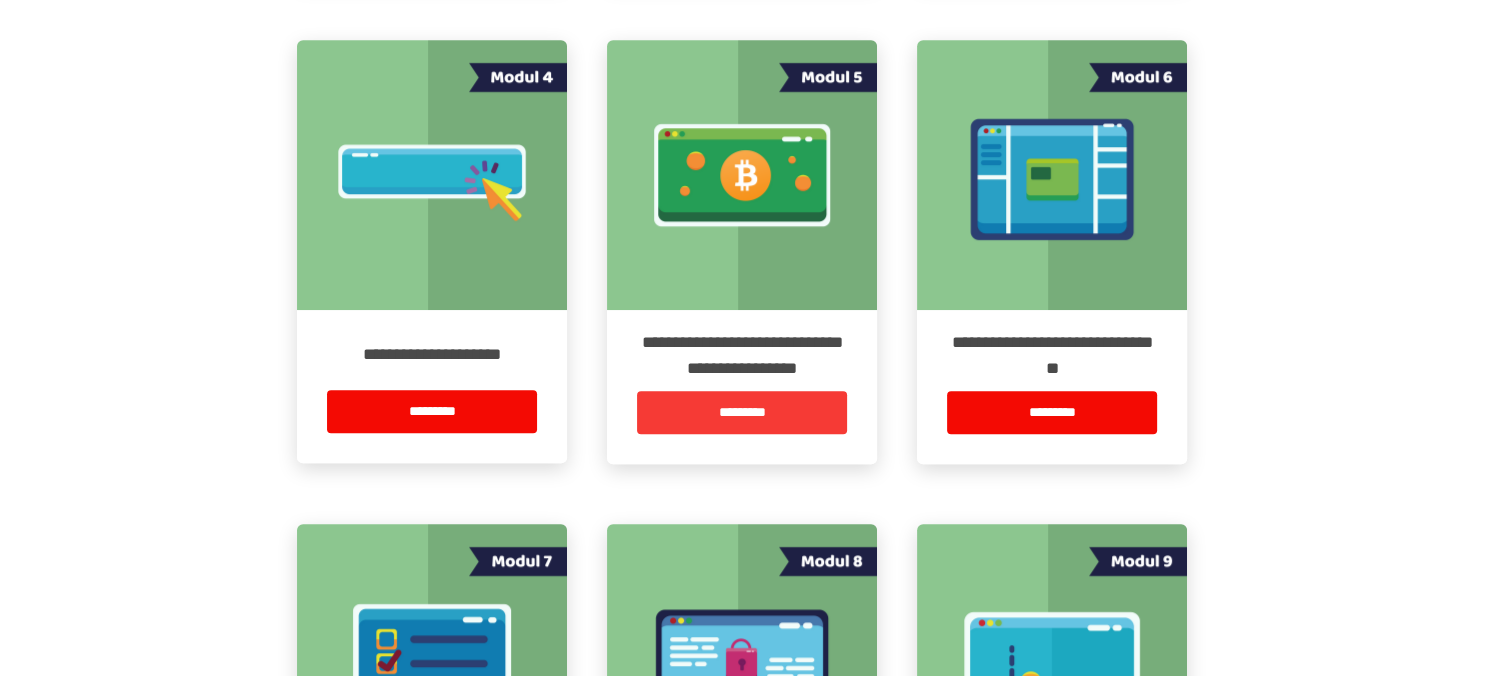 click on "*********" at bounding box center (742, 412) 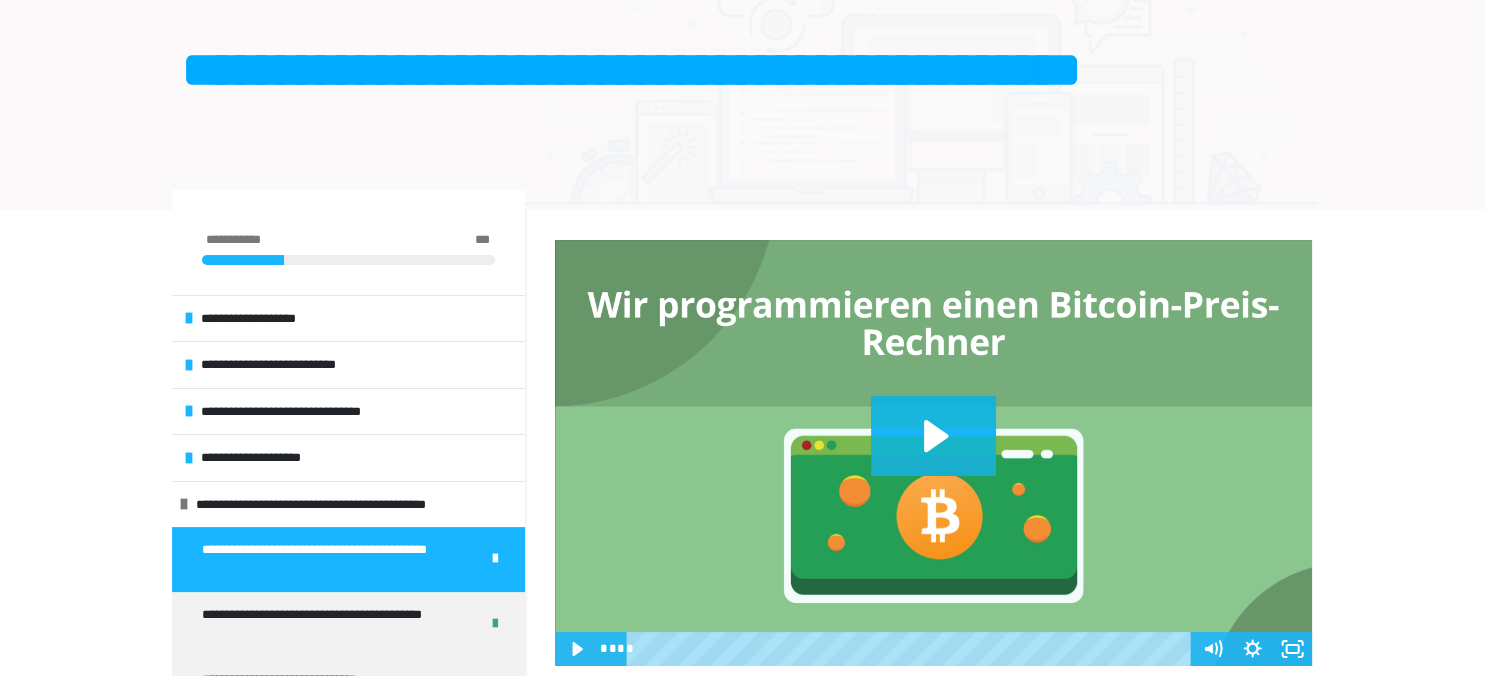 scroll, scrollTop: 431, scrollLeft: 0, axis: vertical 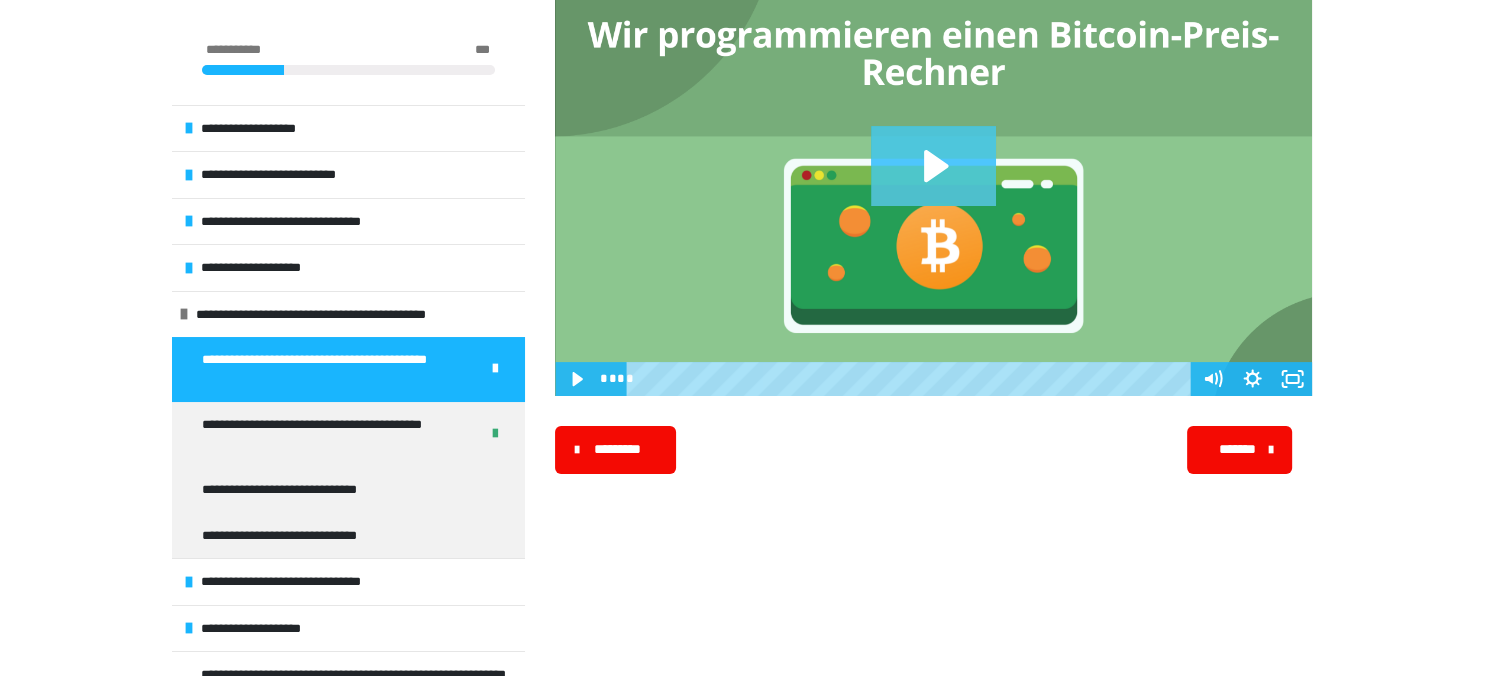 click 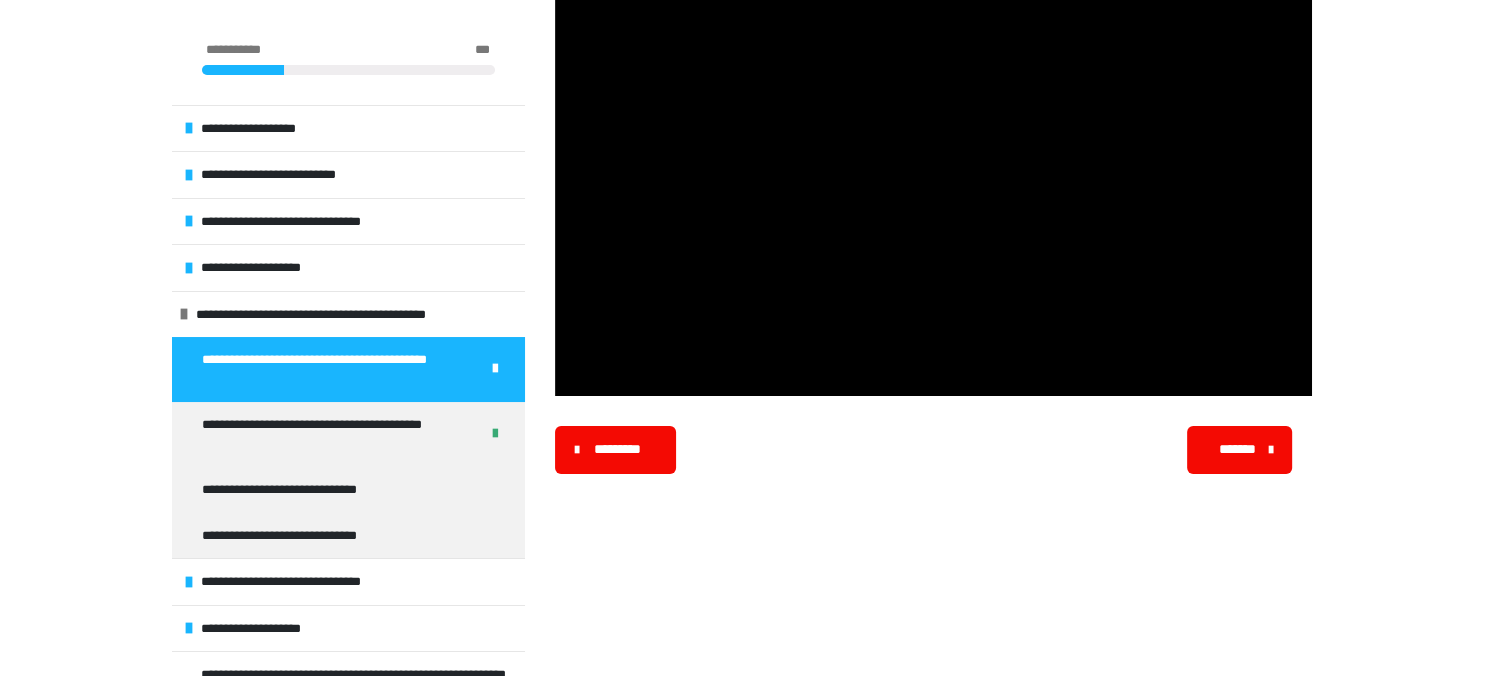 click on "*******" at bounding box center [1238, 449] 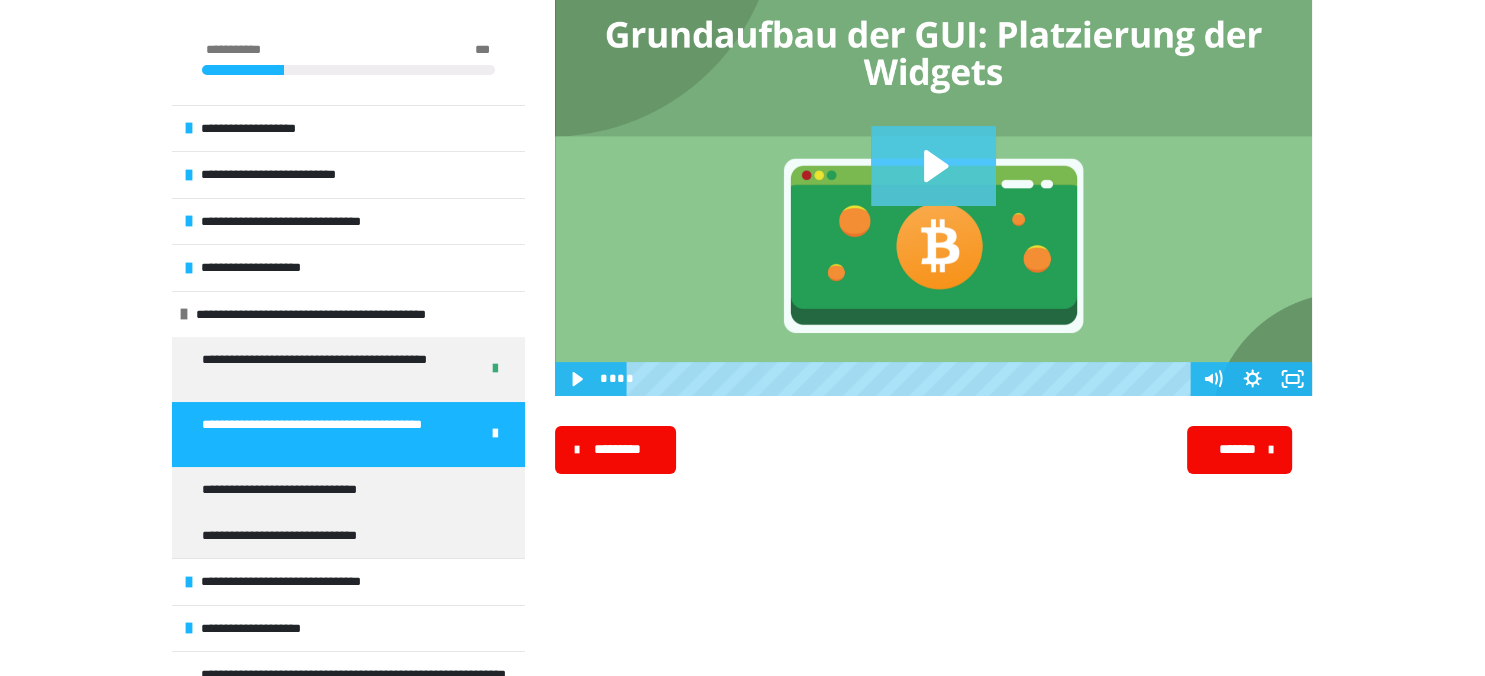 click 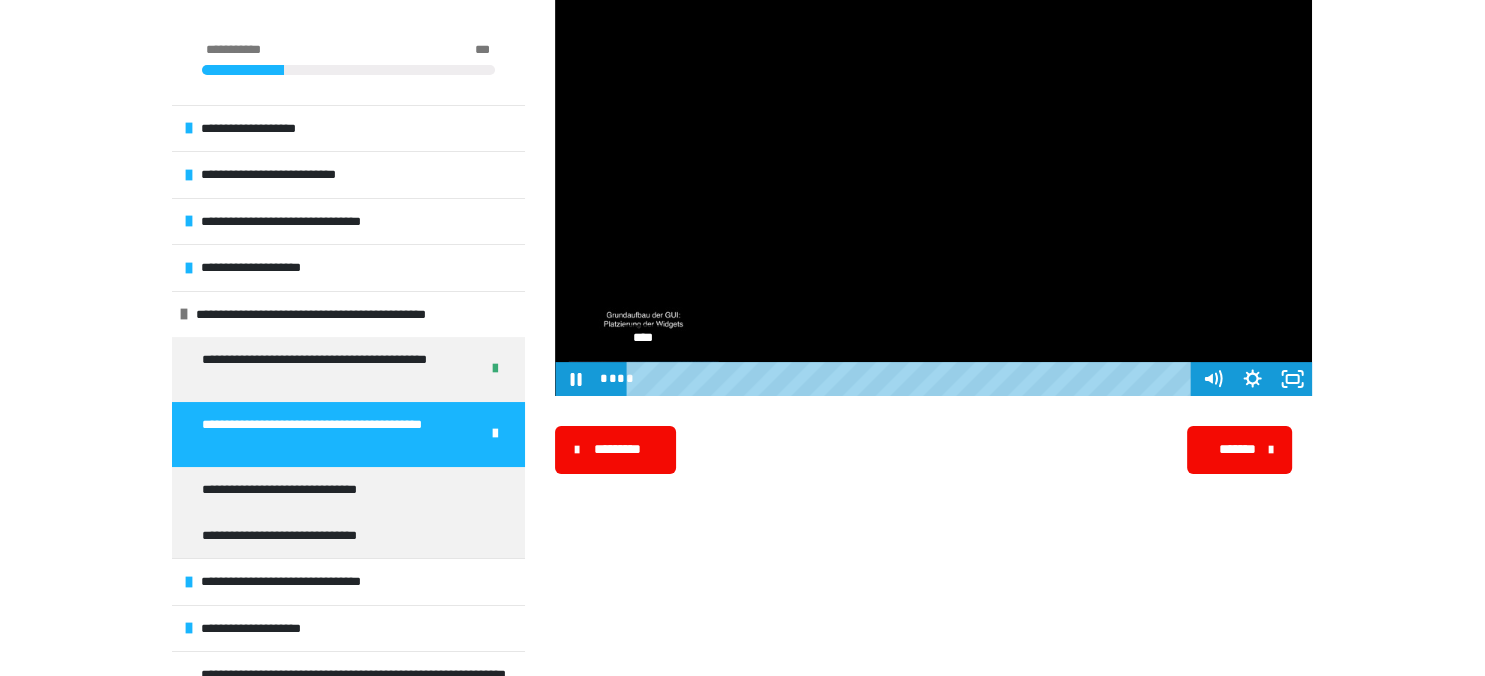 click on "****" at bounding box center [912, 379] 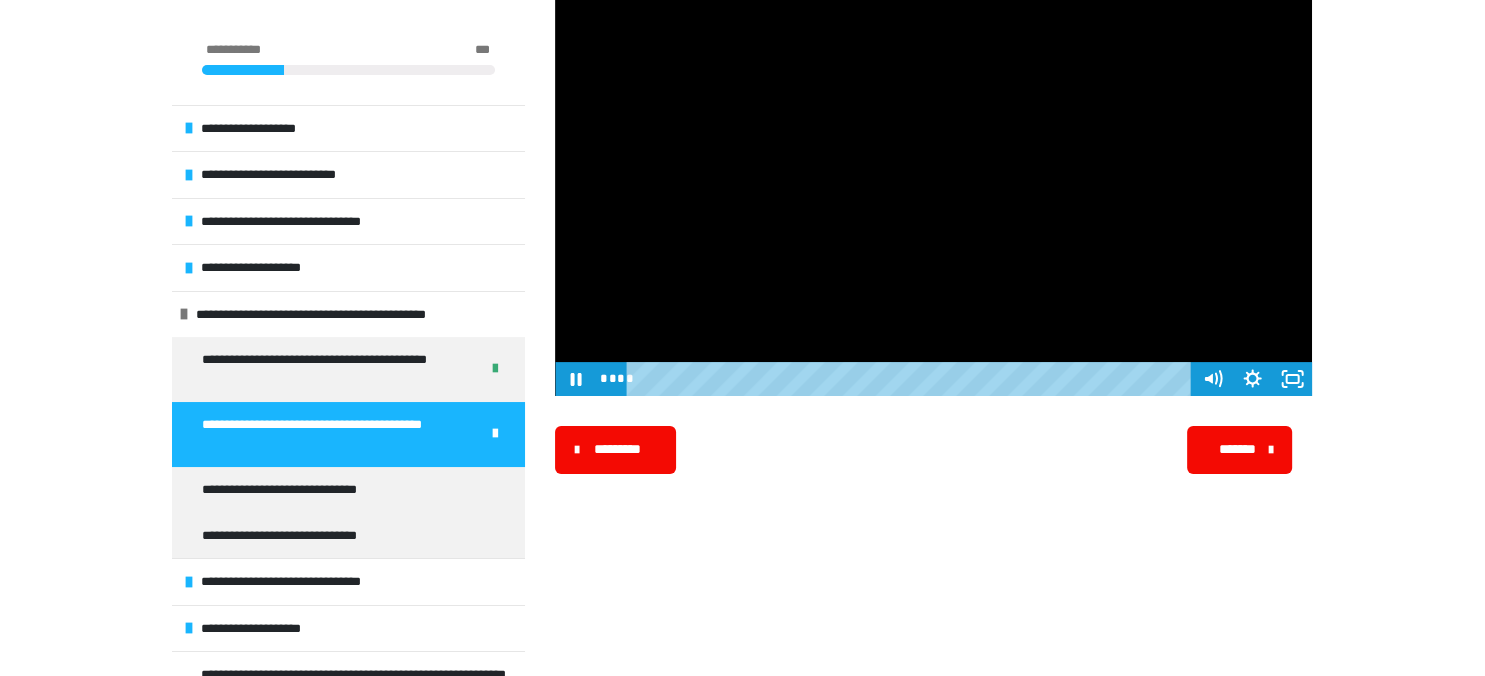 click at bounding box center (933, 183) 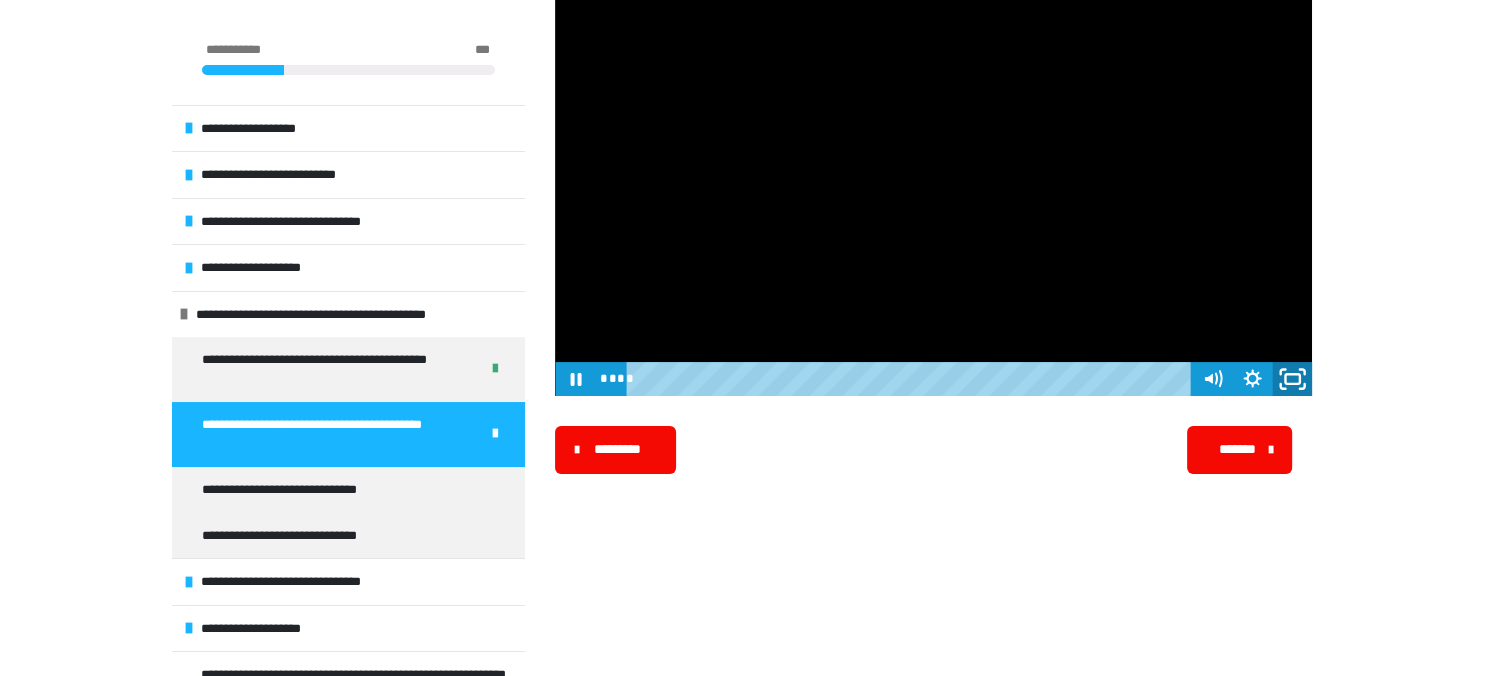 click 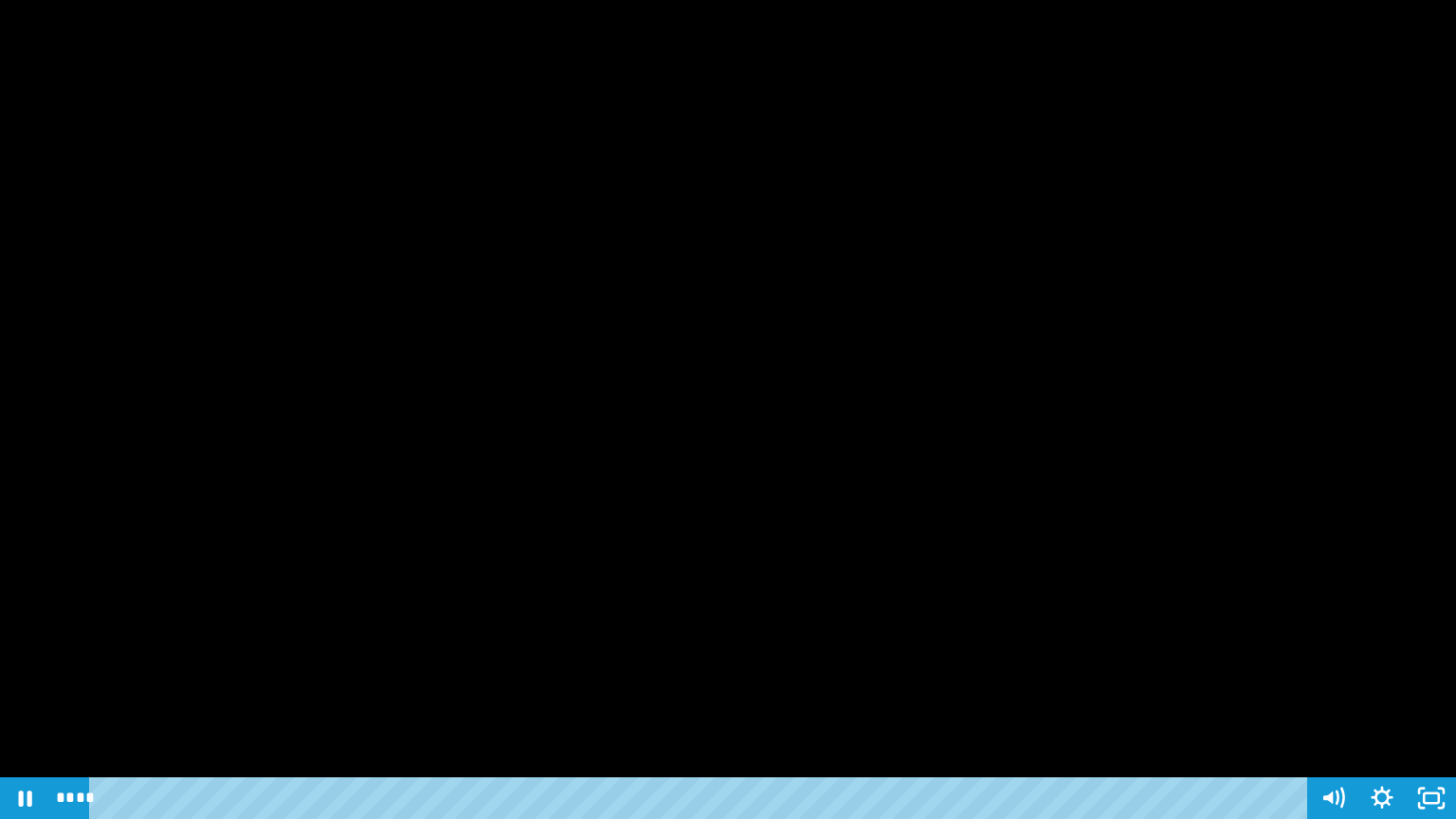 click at bounding box center (728, 410) 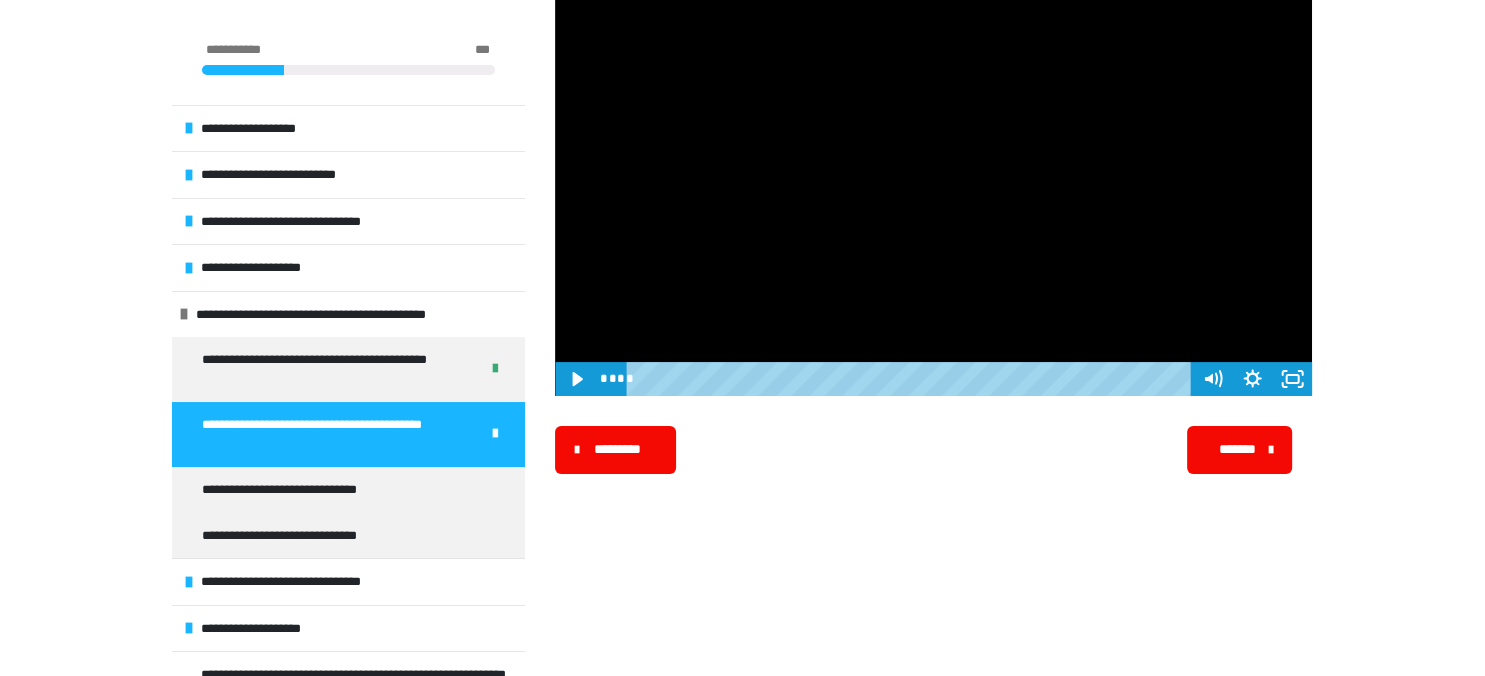 click at bounding box center [933, 183] 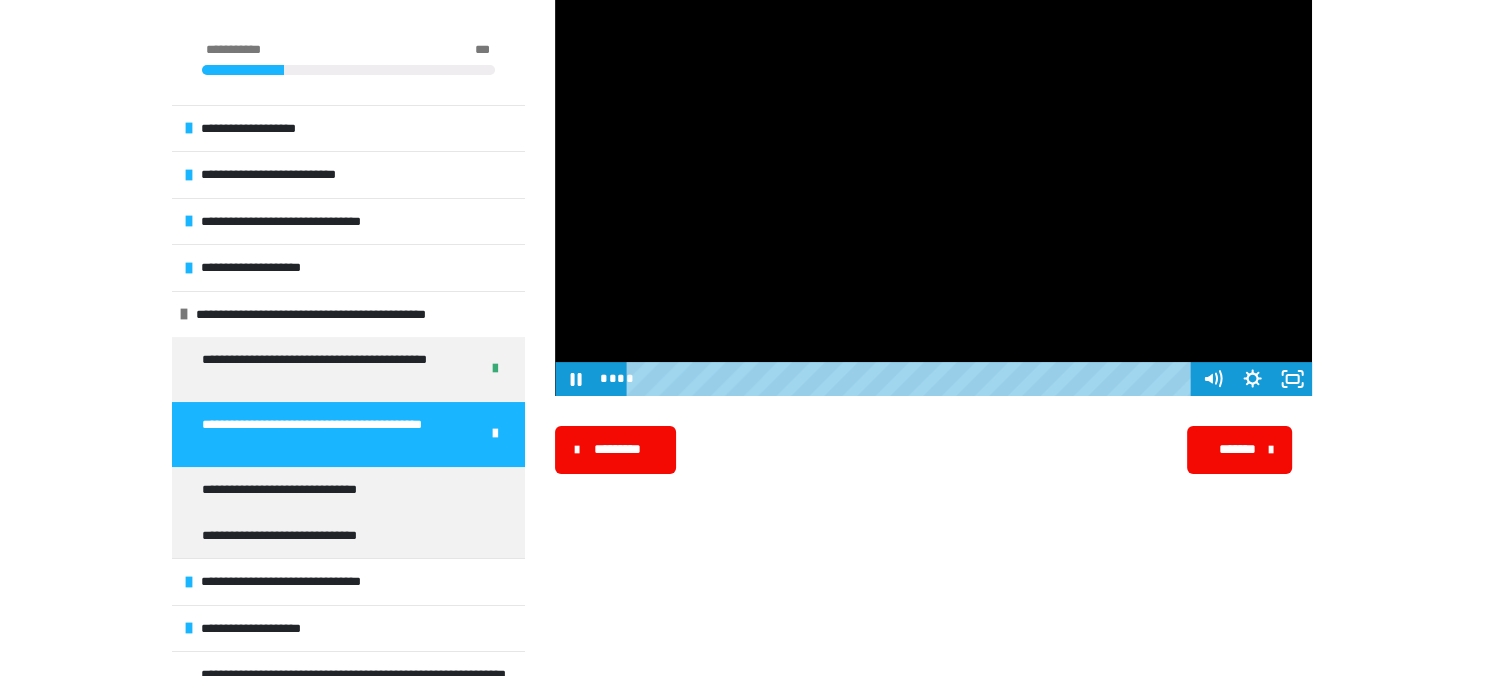 click at bounding box center [933, 183] 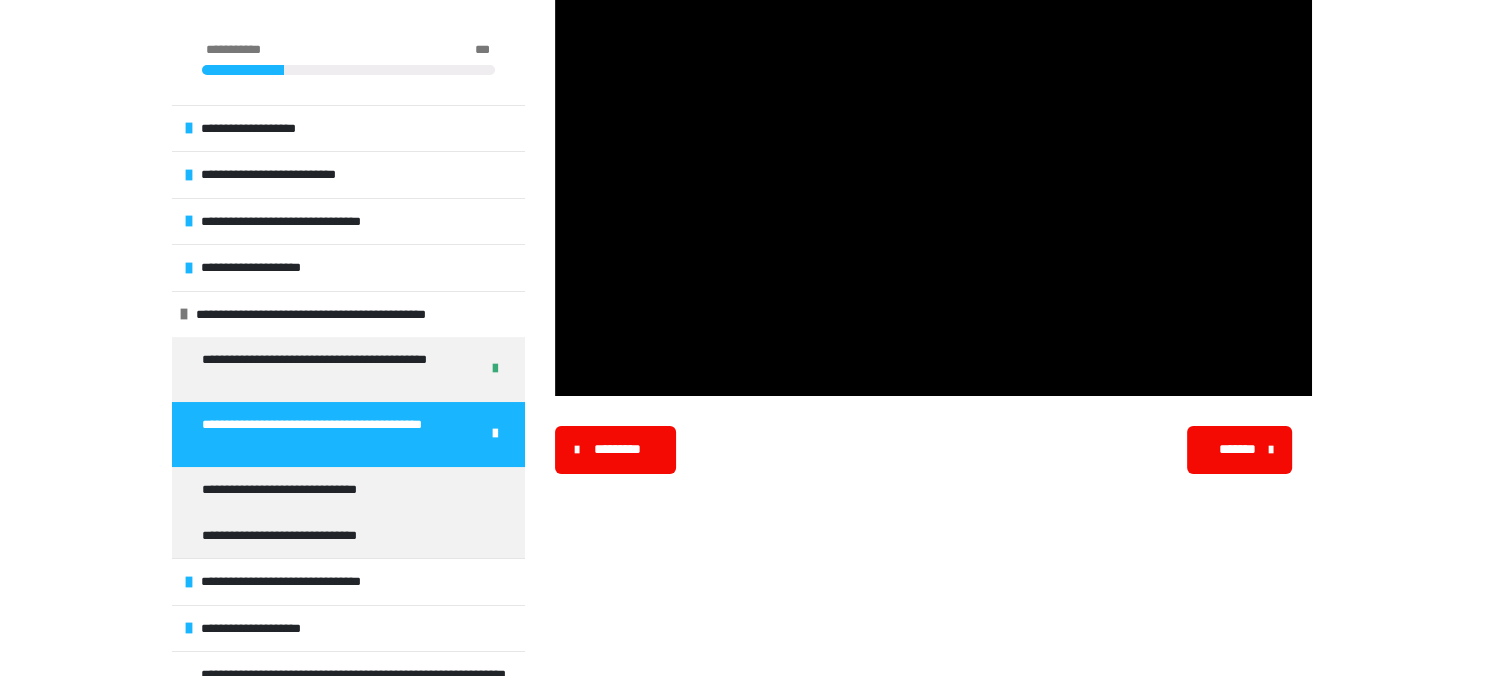 click at bounding box center (933, 183) 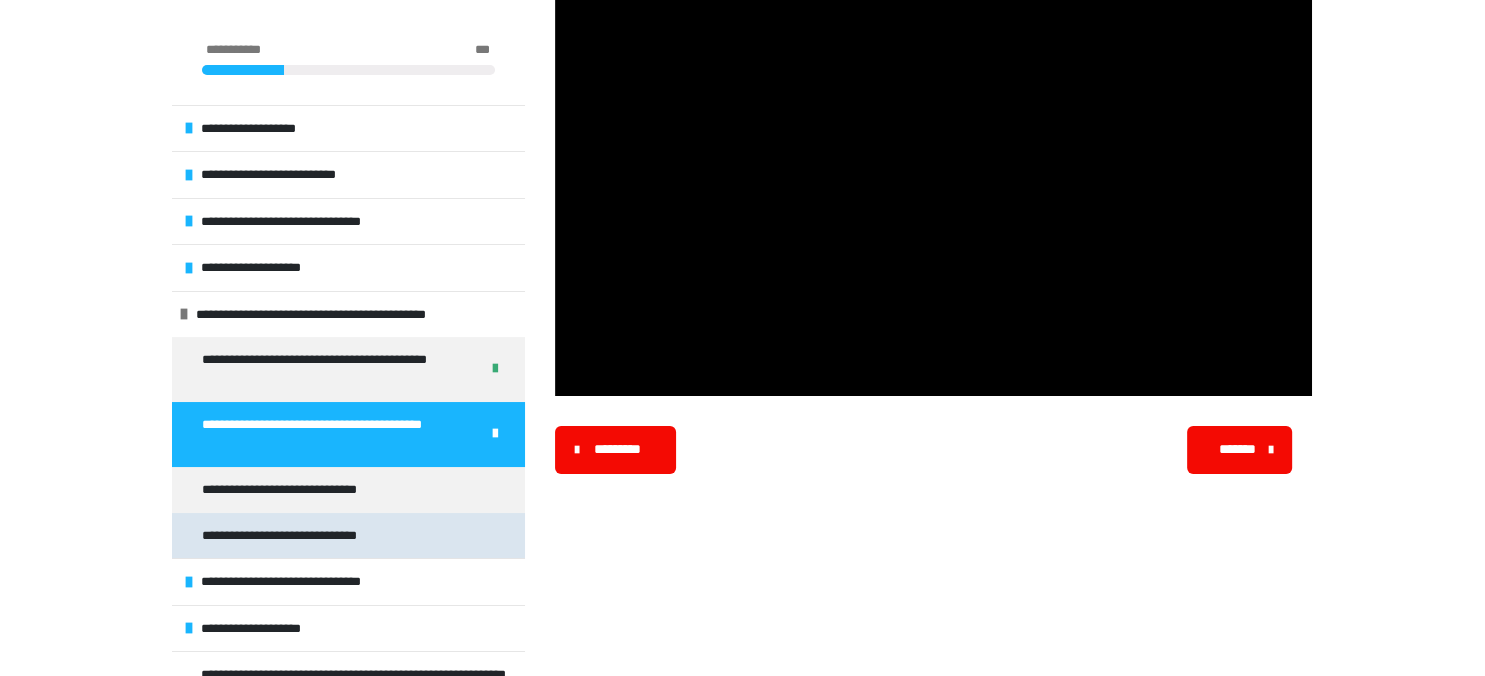 click on "**********" at bounding box center (305, 536) 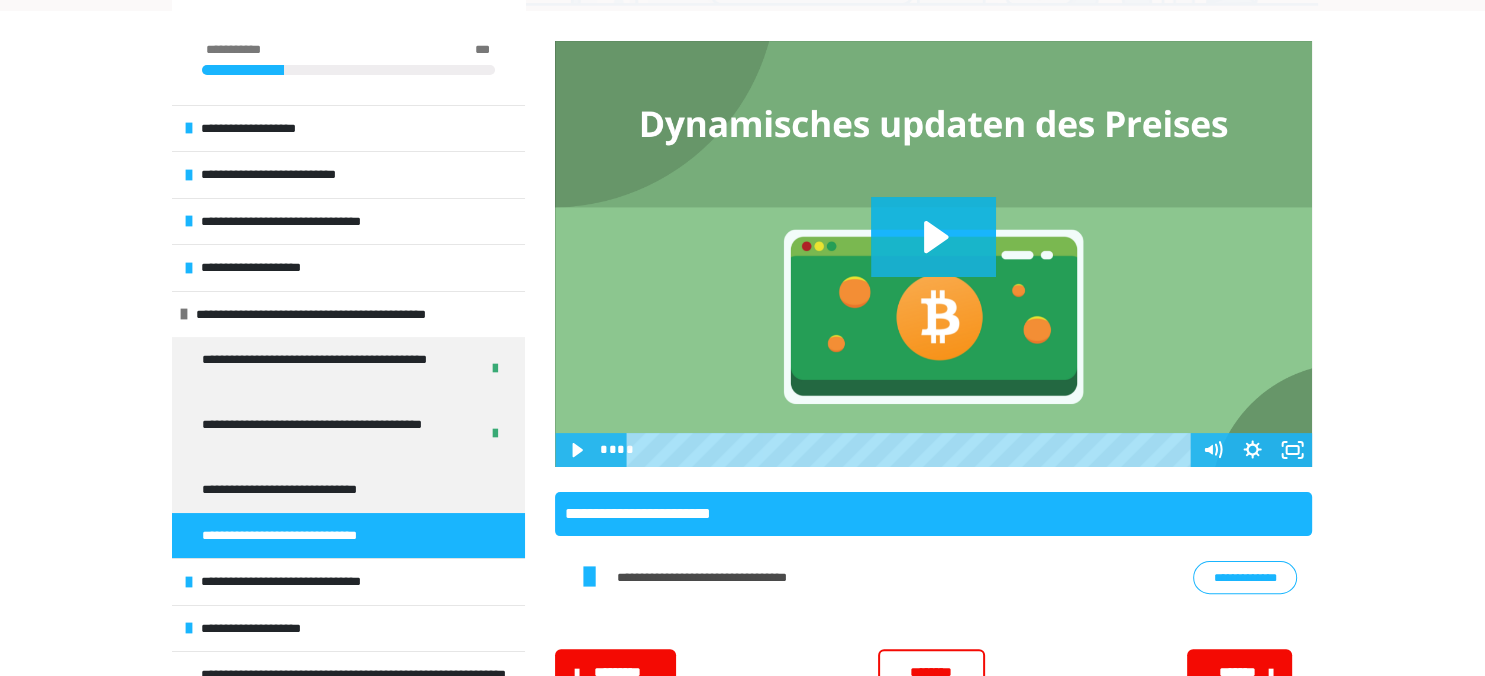 click on "**********" at bounding box center (1245, 578) 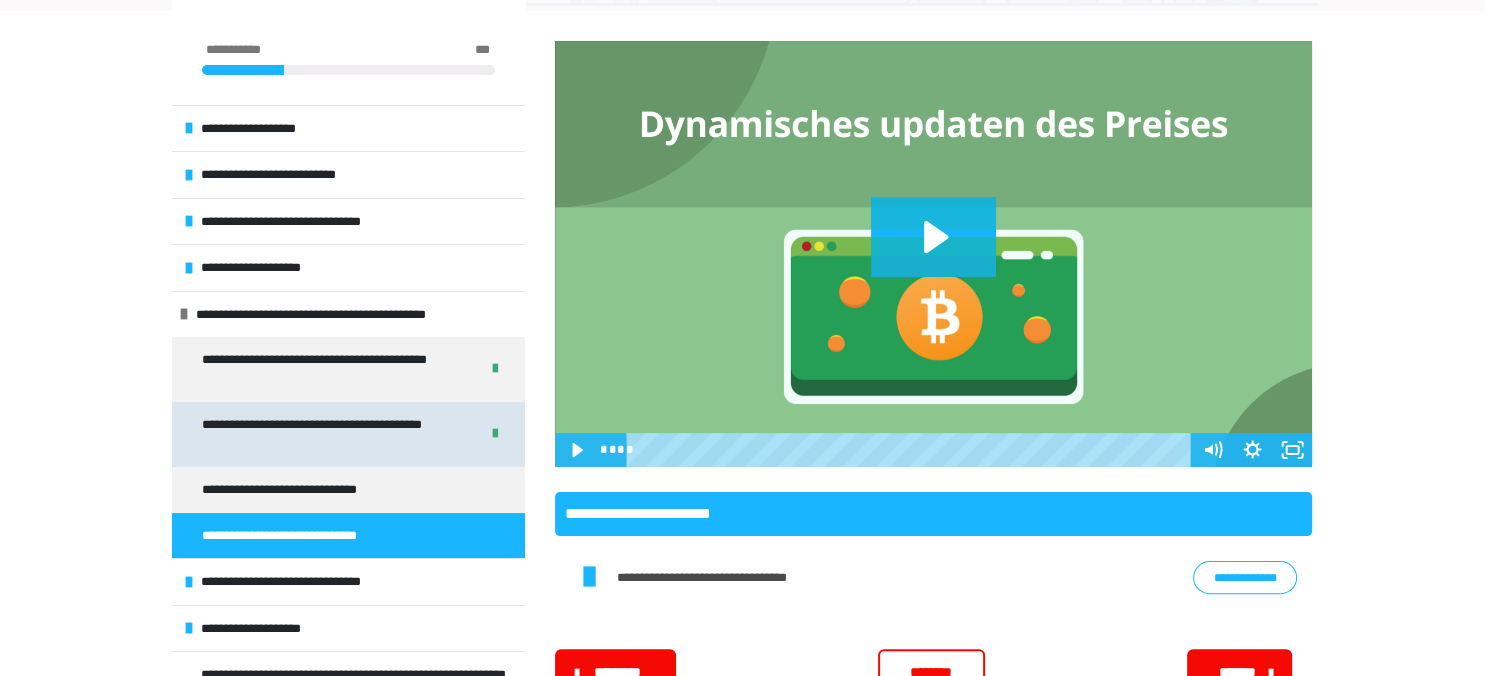 click on "**********" at bounding box center [332, 434] 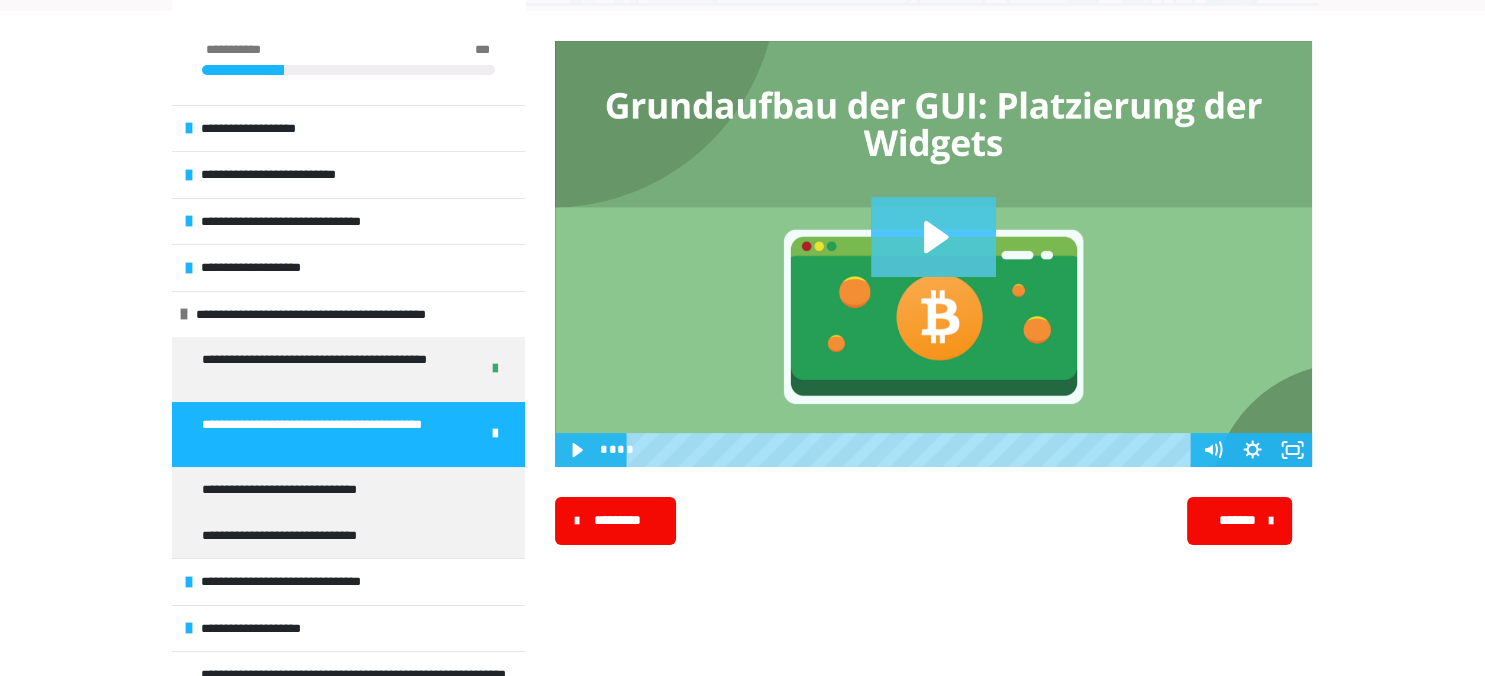 click 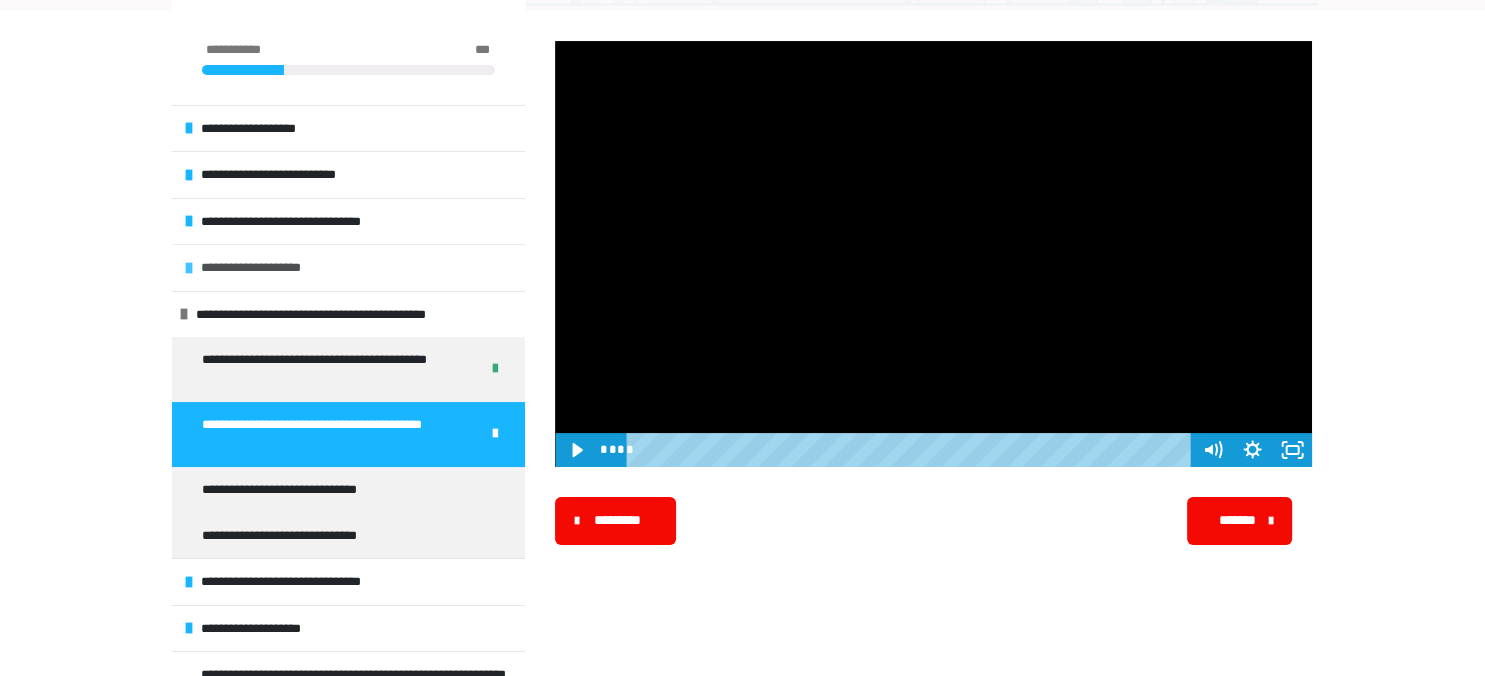 click on "**********" at bounding box center [262, 268] 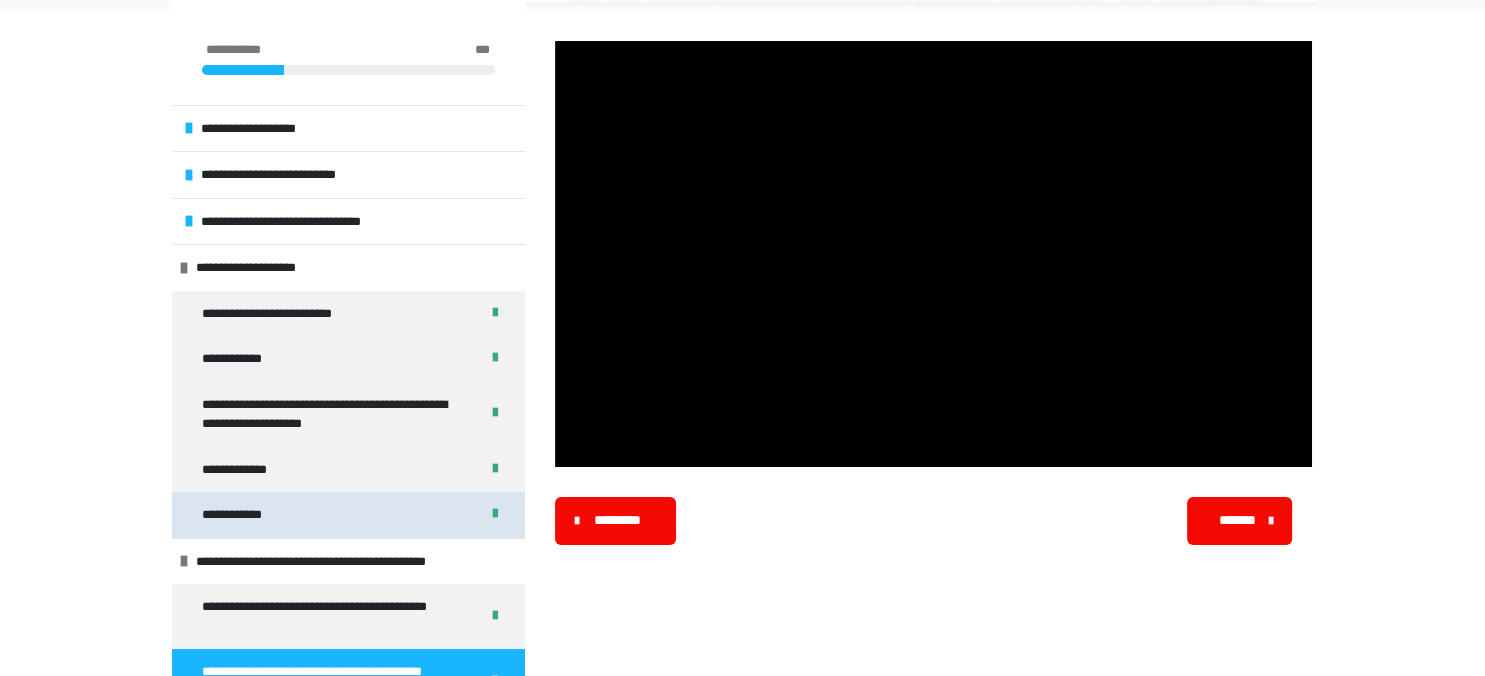 click on "**********" at bounding box center (240, 515) 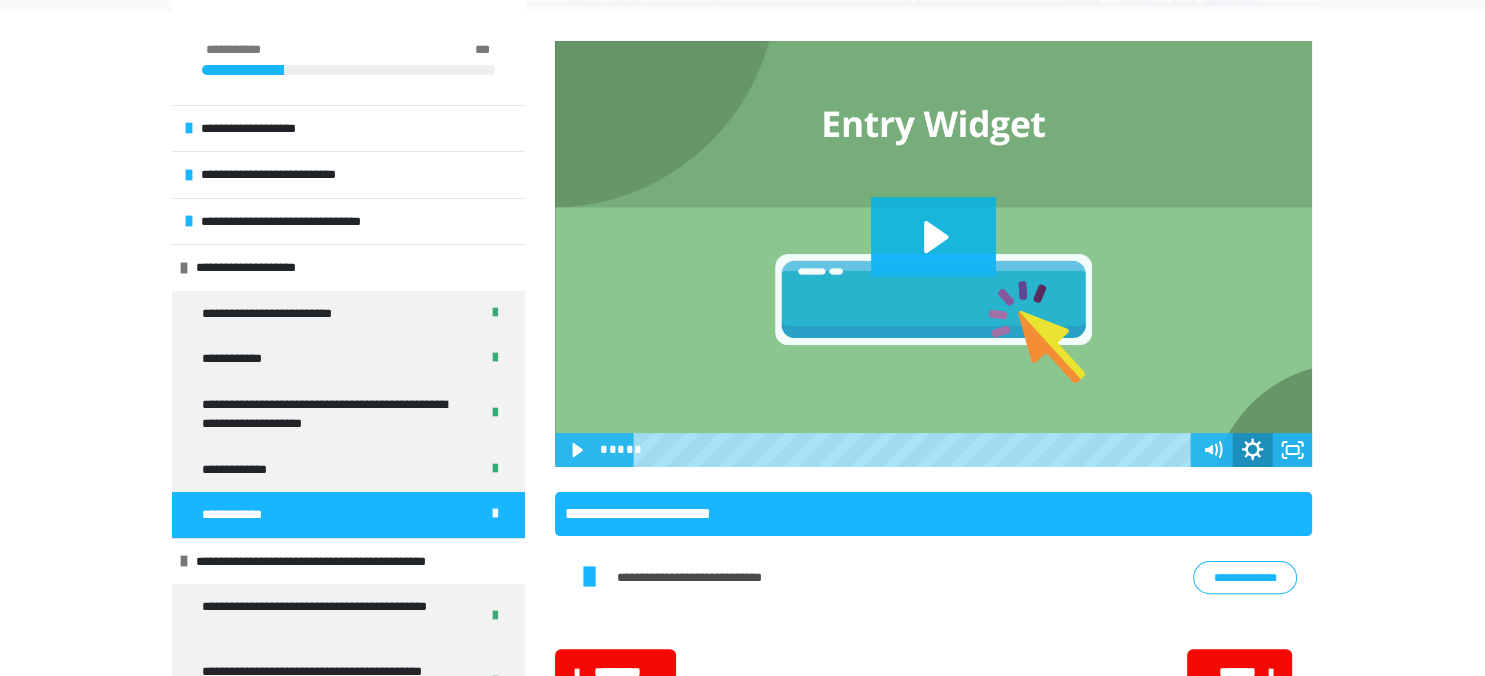 click 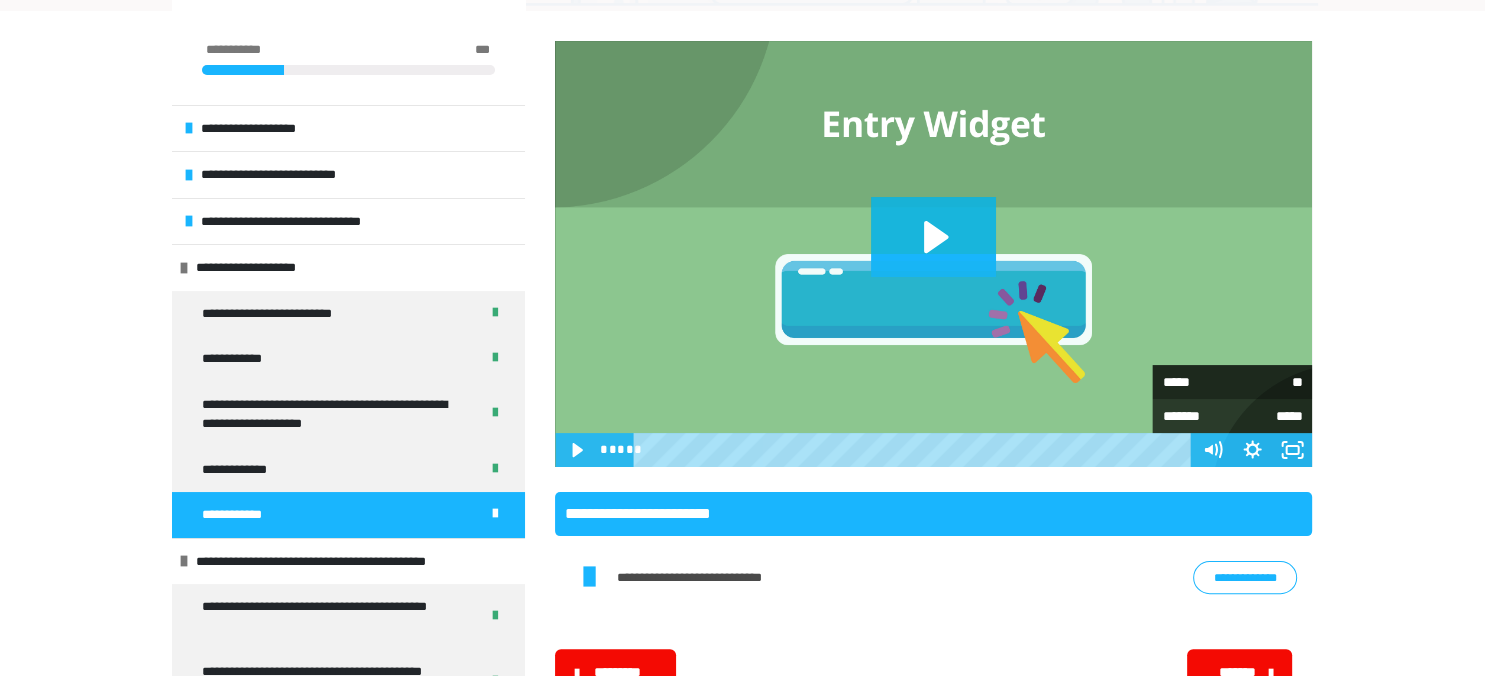 click on "*****" at bounding box center [1197, 382] 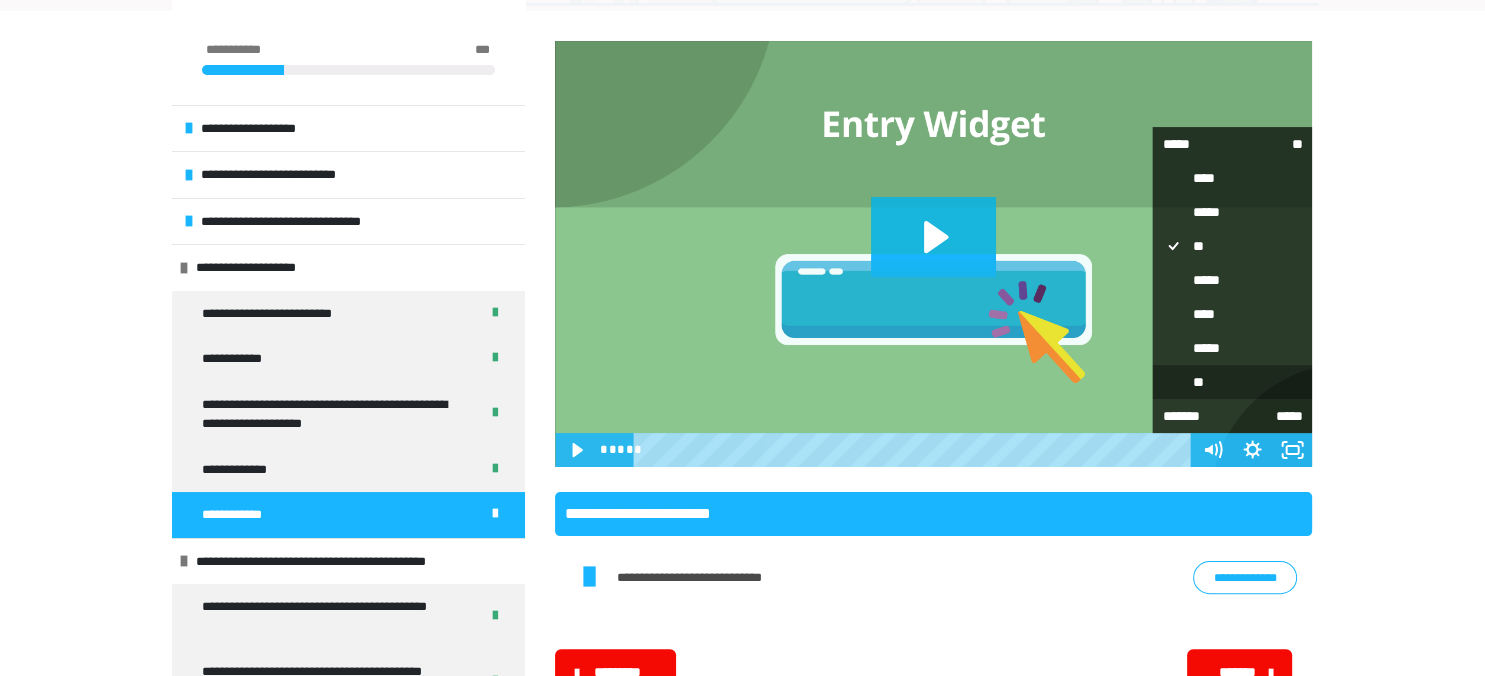 click on "**" at bounding box center (1232, 382) 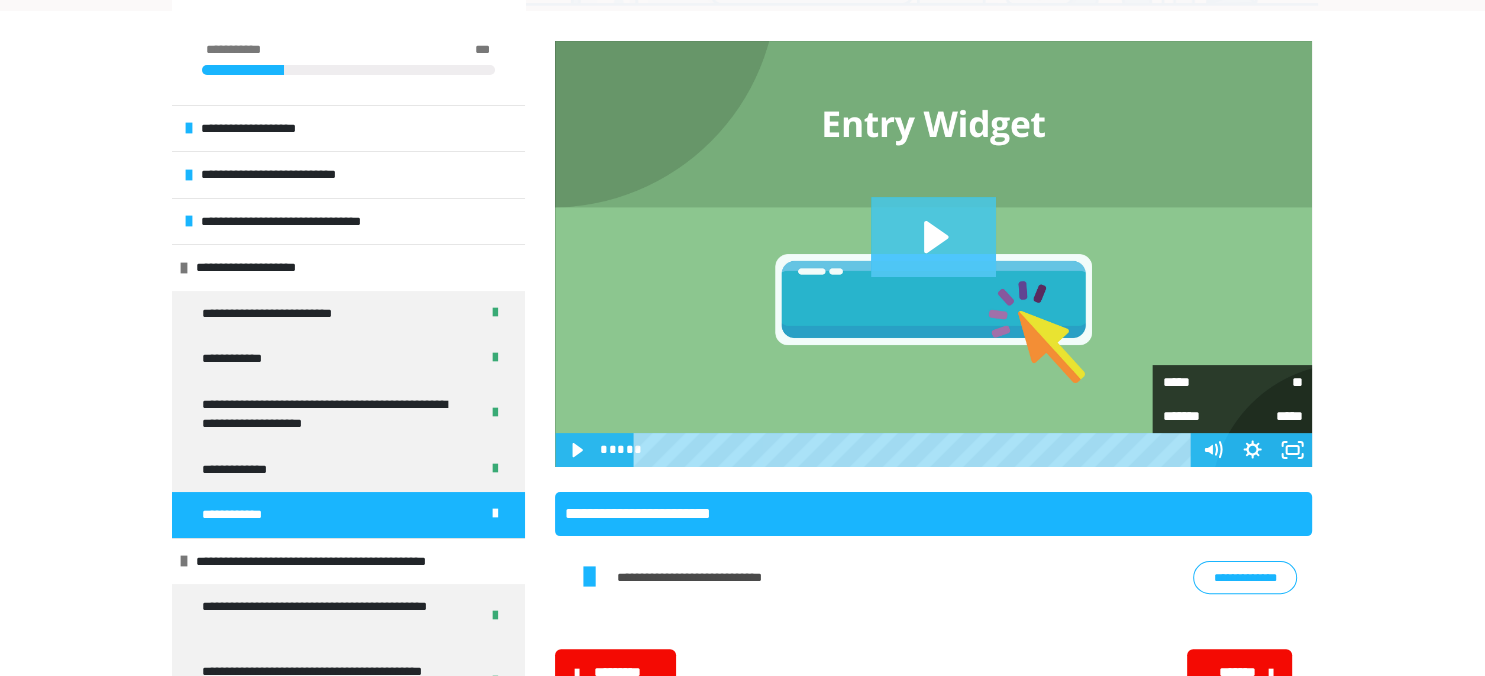 click 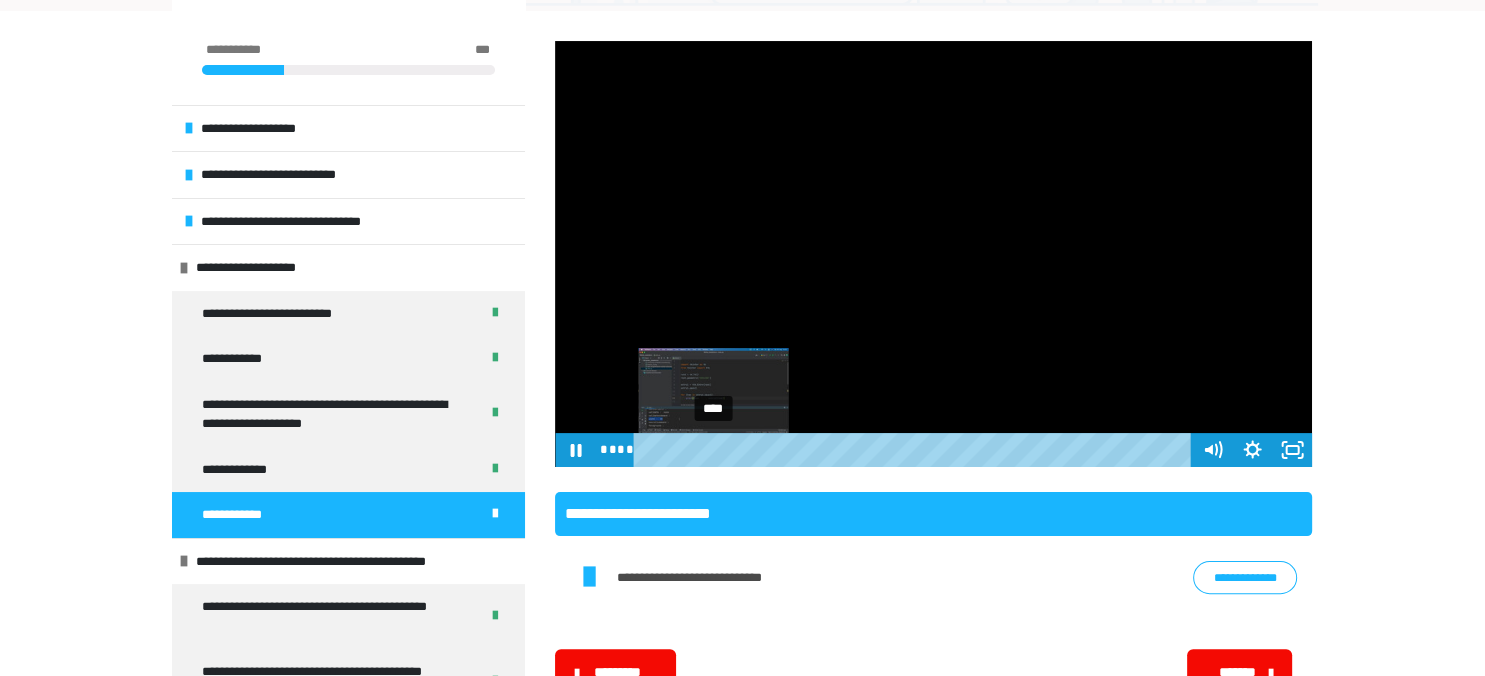 click on "****" at bounding box center (915, 450) 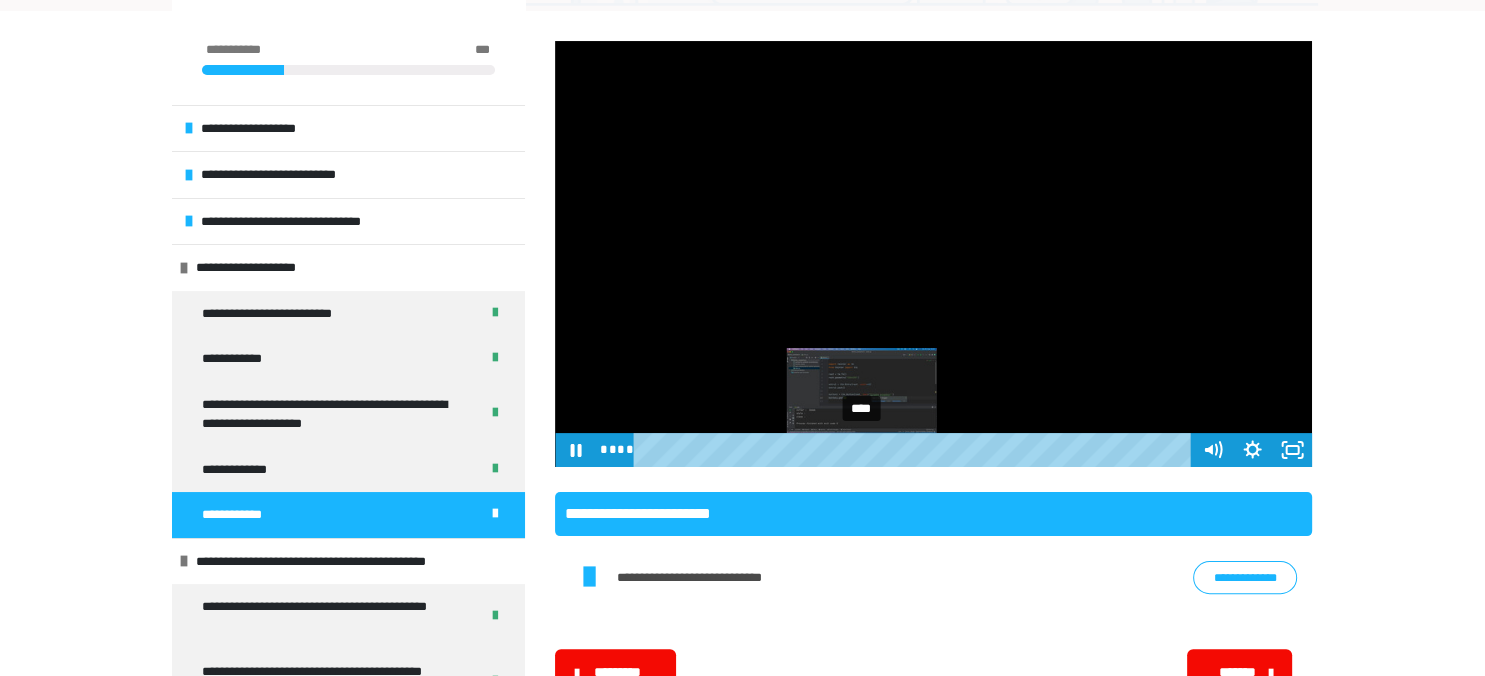 click on "****" at bounding box center [915, 450] 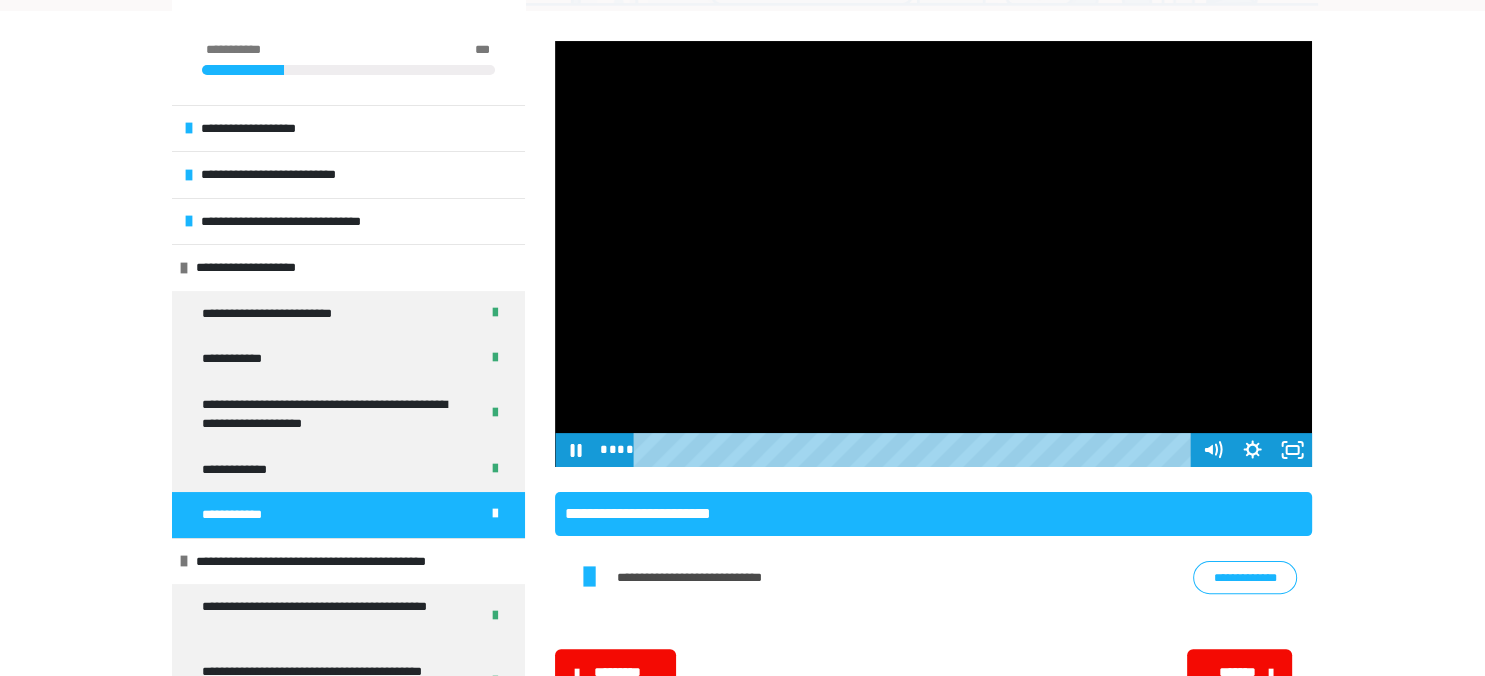 click at bounding box center [933, 254] 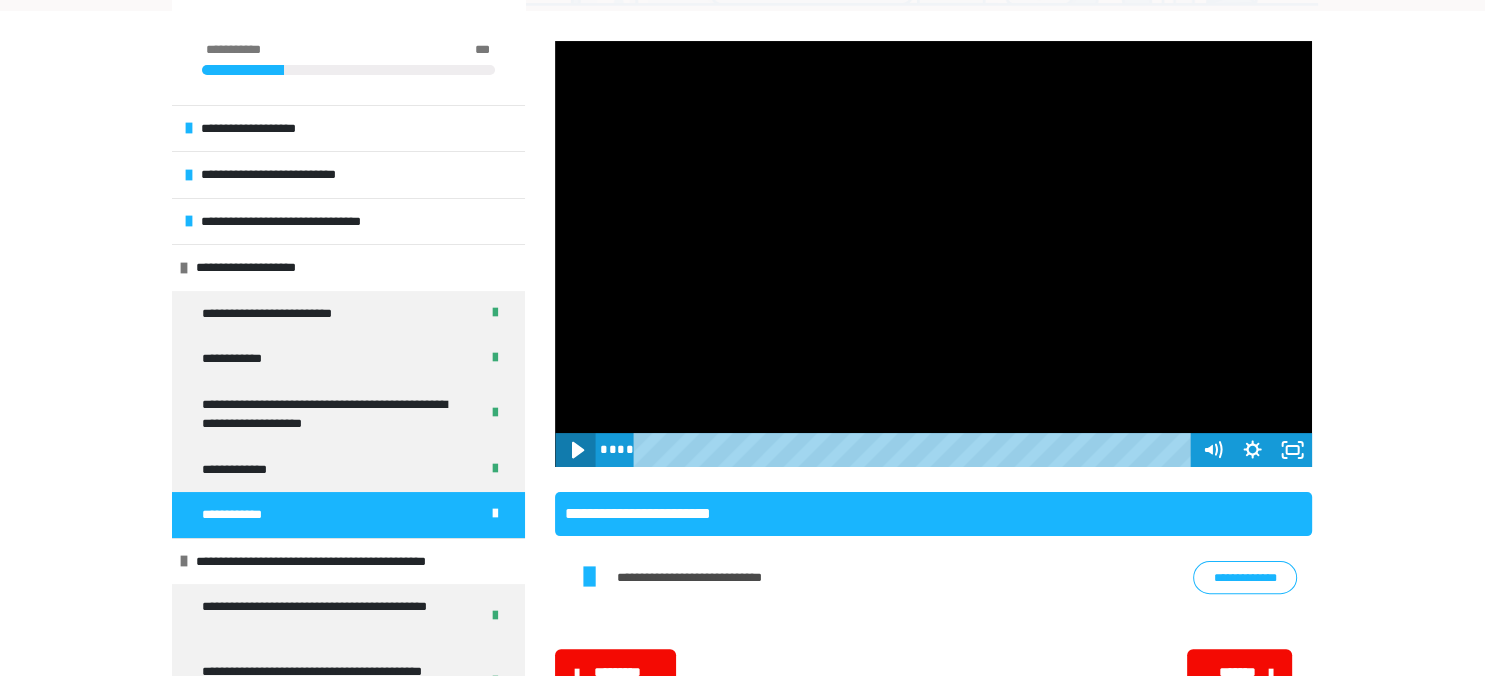 click 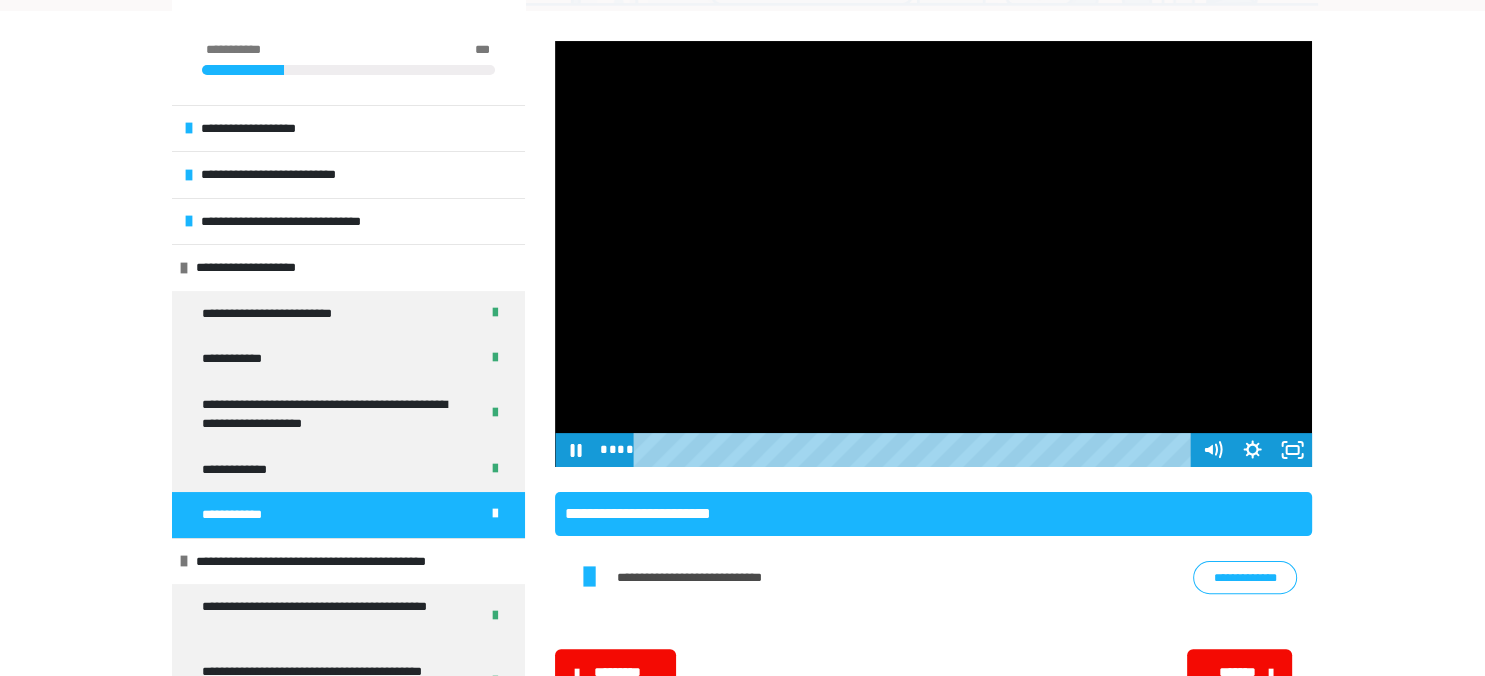 click at bounding box center (933, 254) 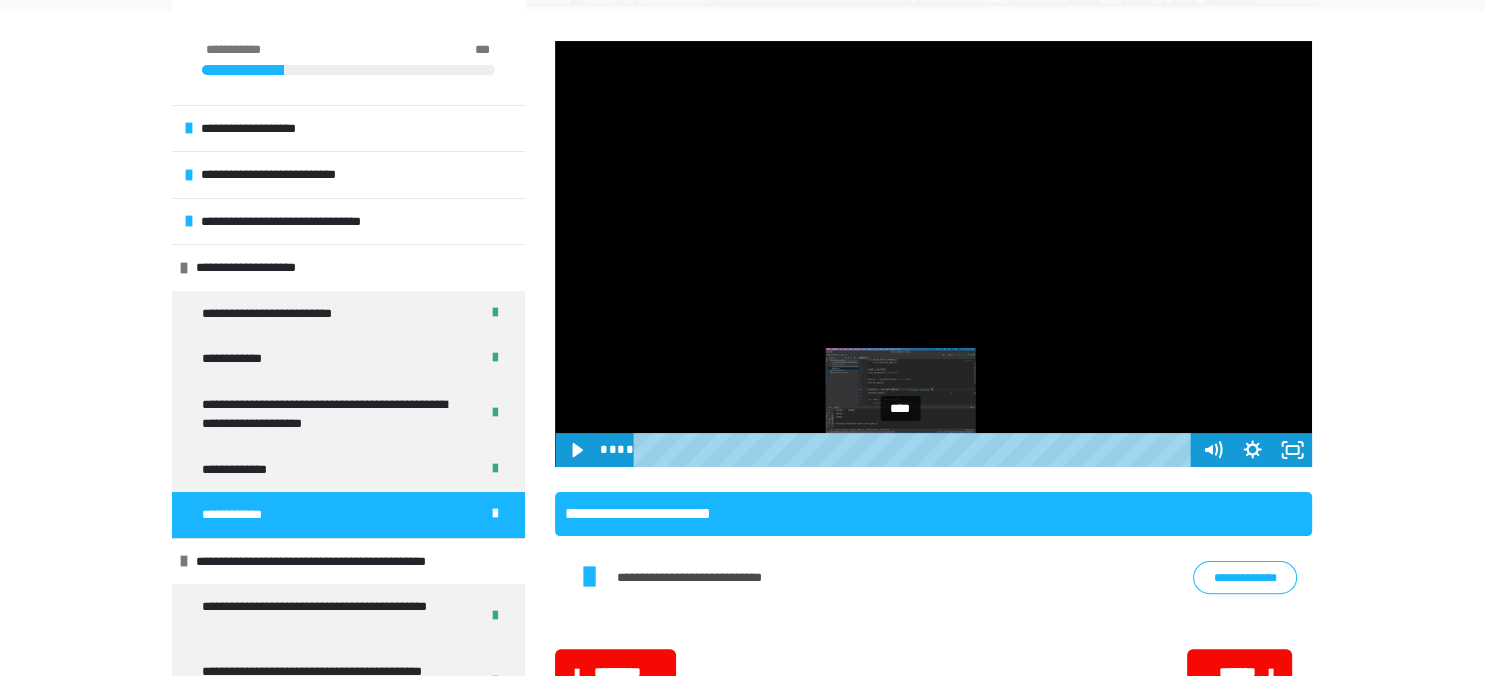 click at bounding box center (899, 449) 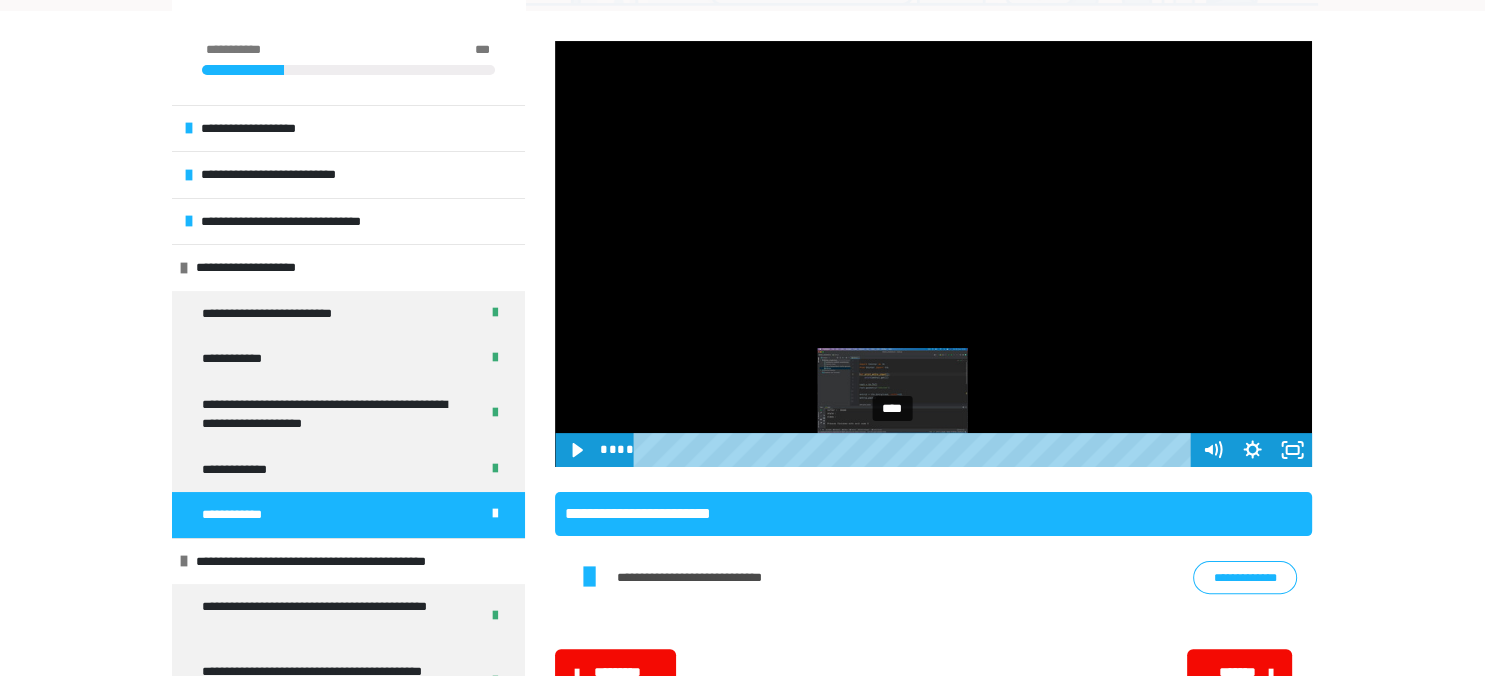 click on "****" at bounding box center (915, 450) 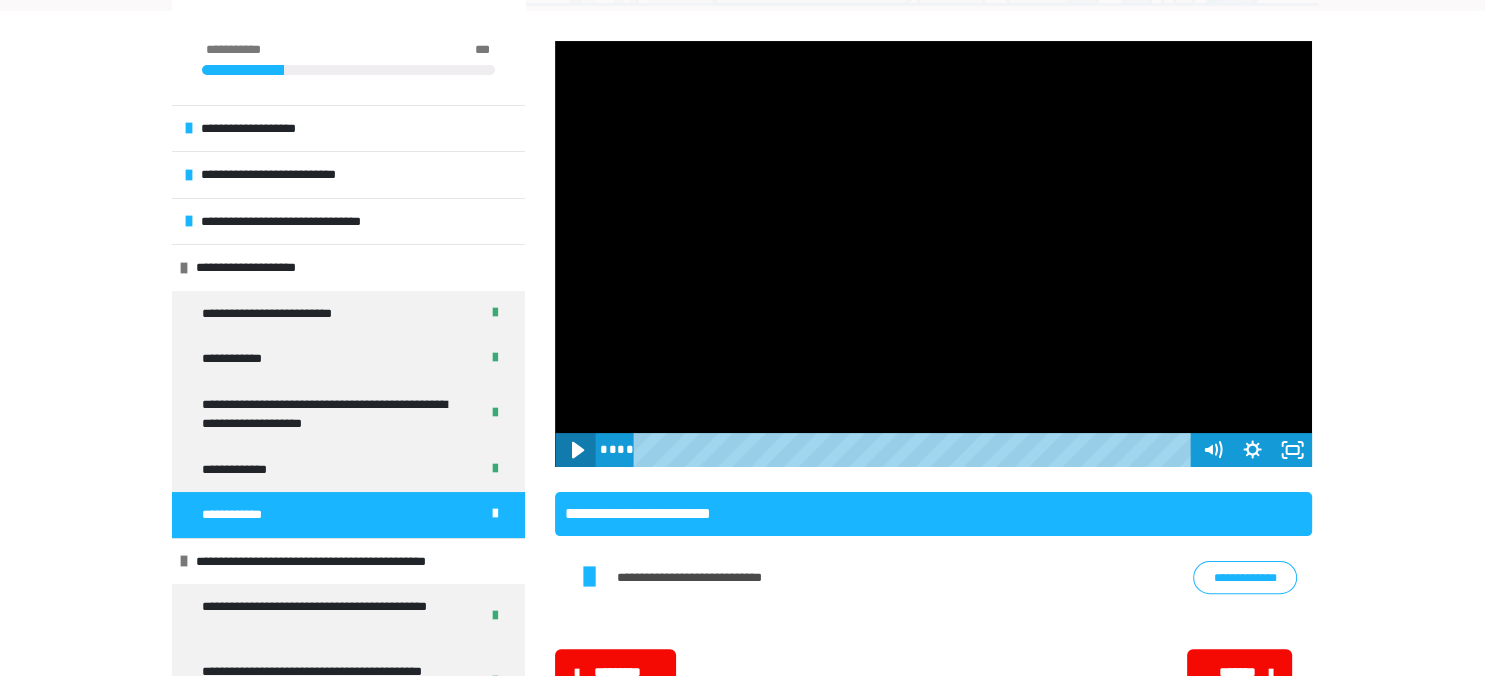 click 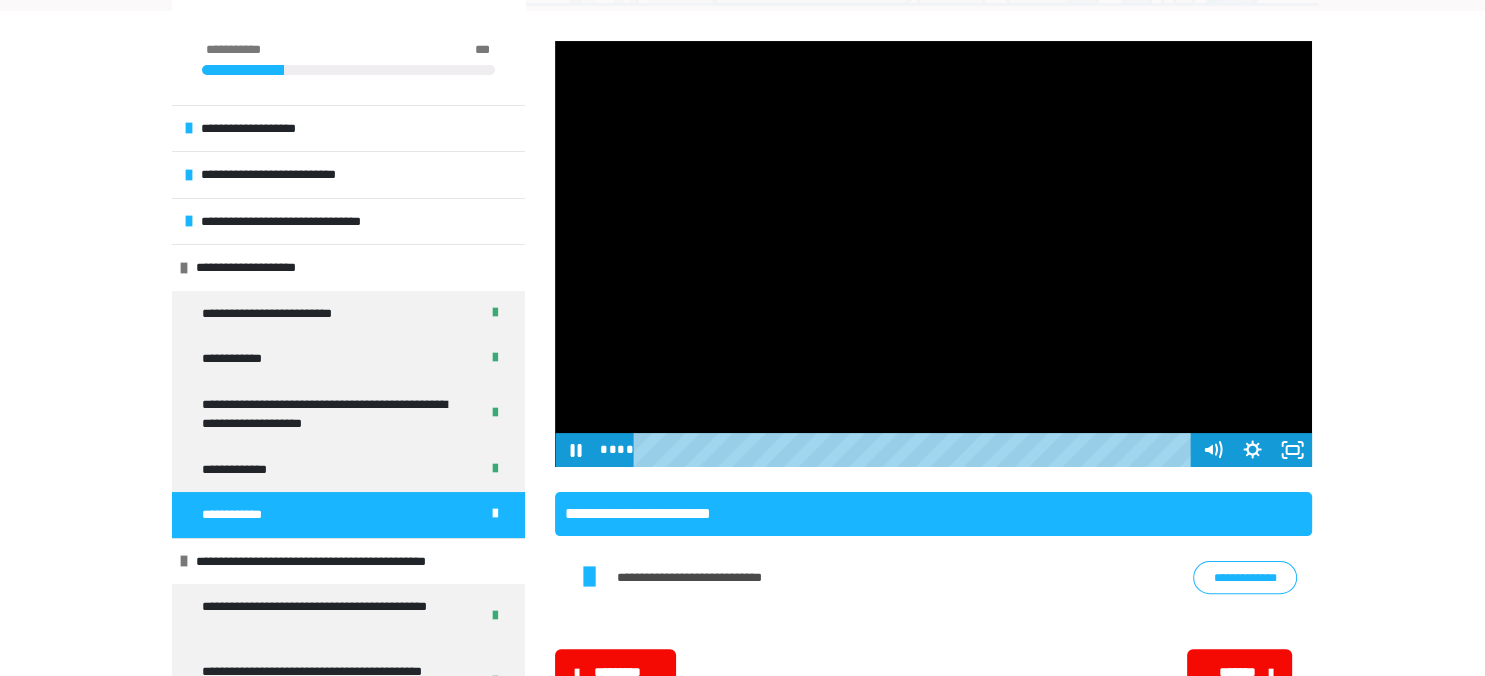 click at bounding box center (933, 254) 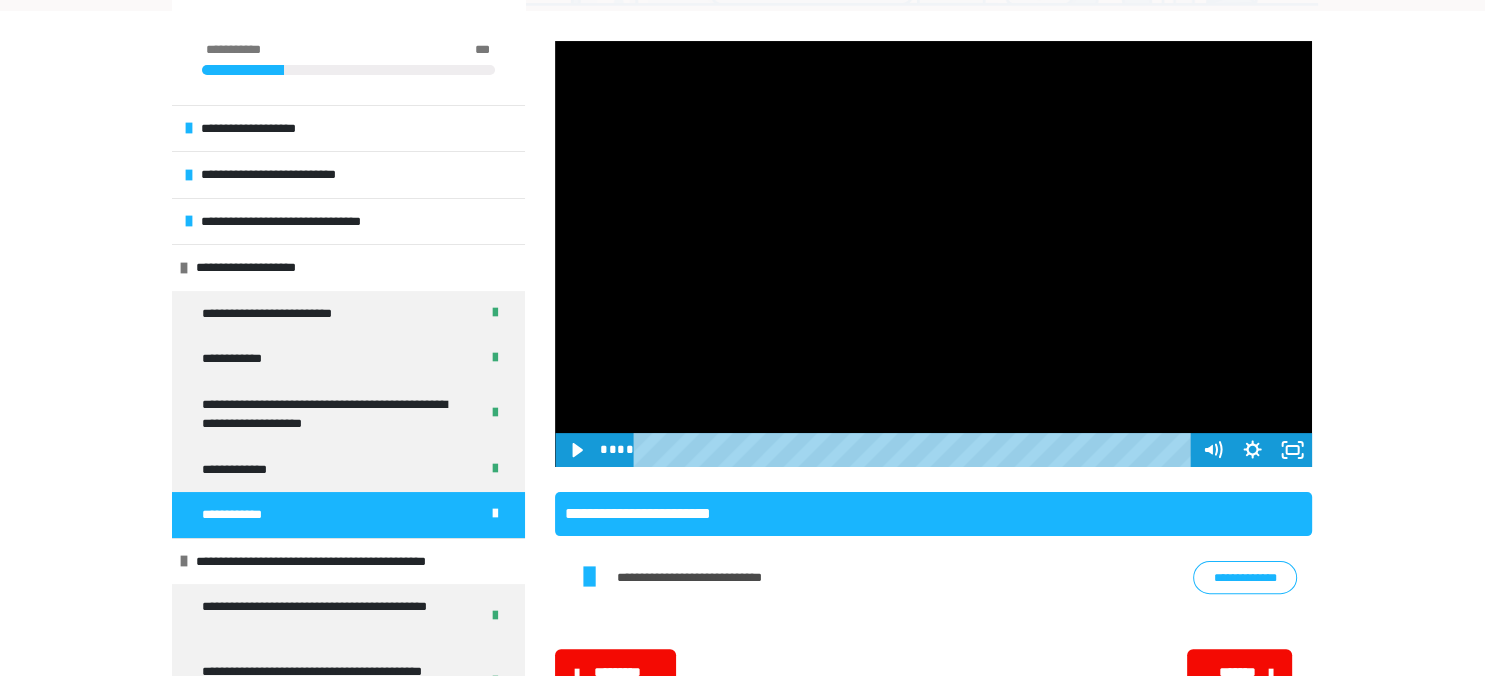 click on "**********" at bounding box center (742, 244) 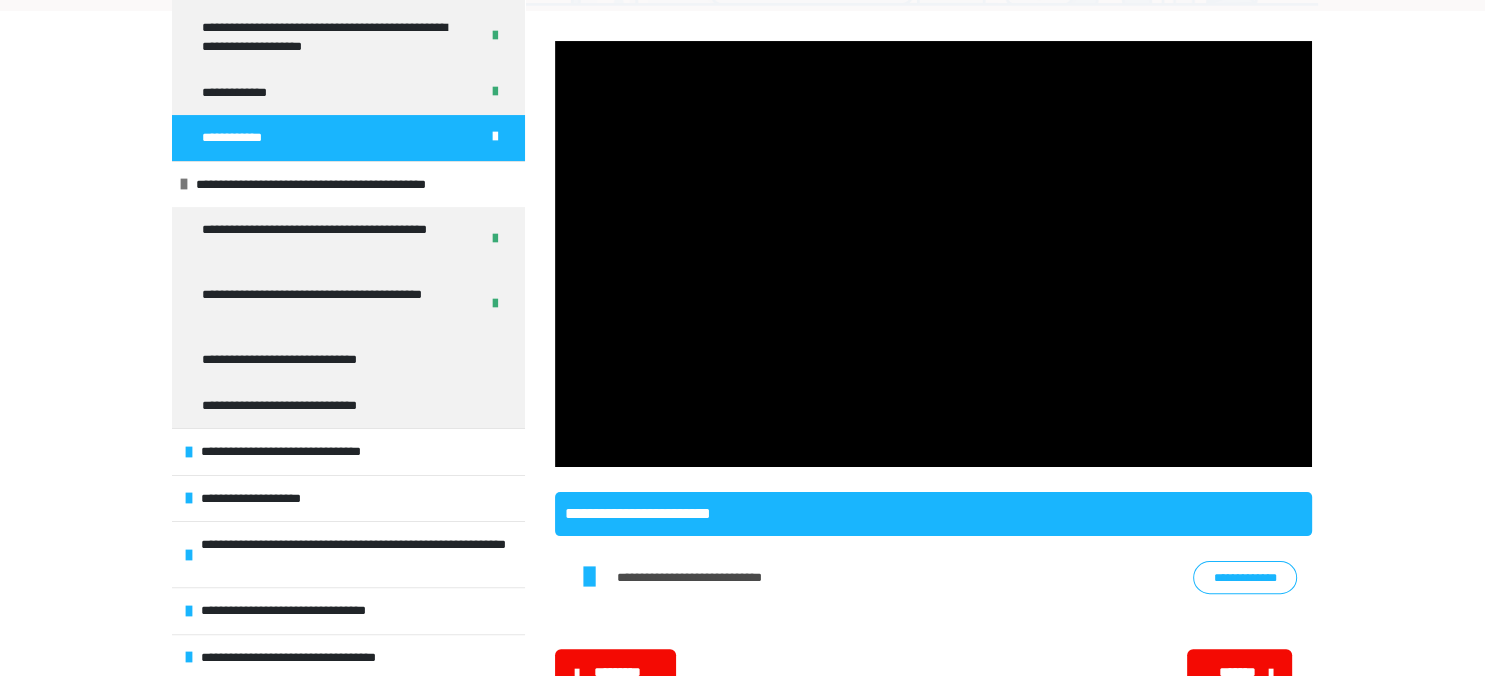 scroll, scrollTop: 382, scrollLeft: 0, axis: vertical 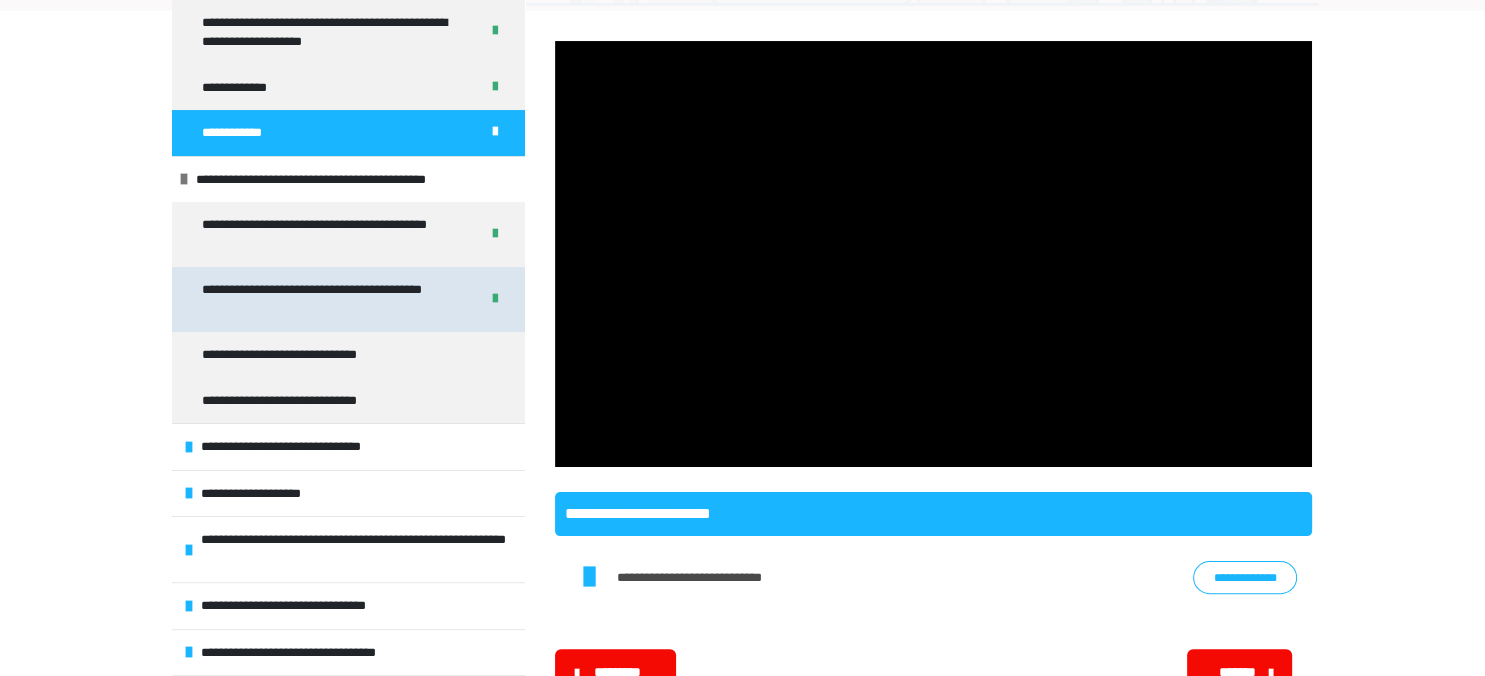 click on "**********" at bounding box center (332, 299) 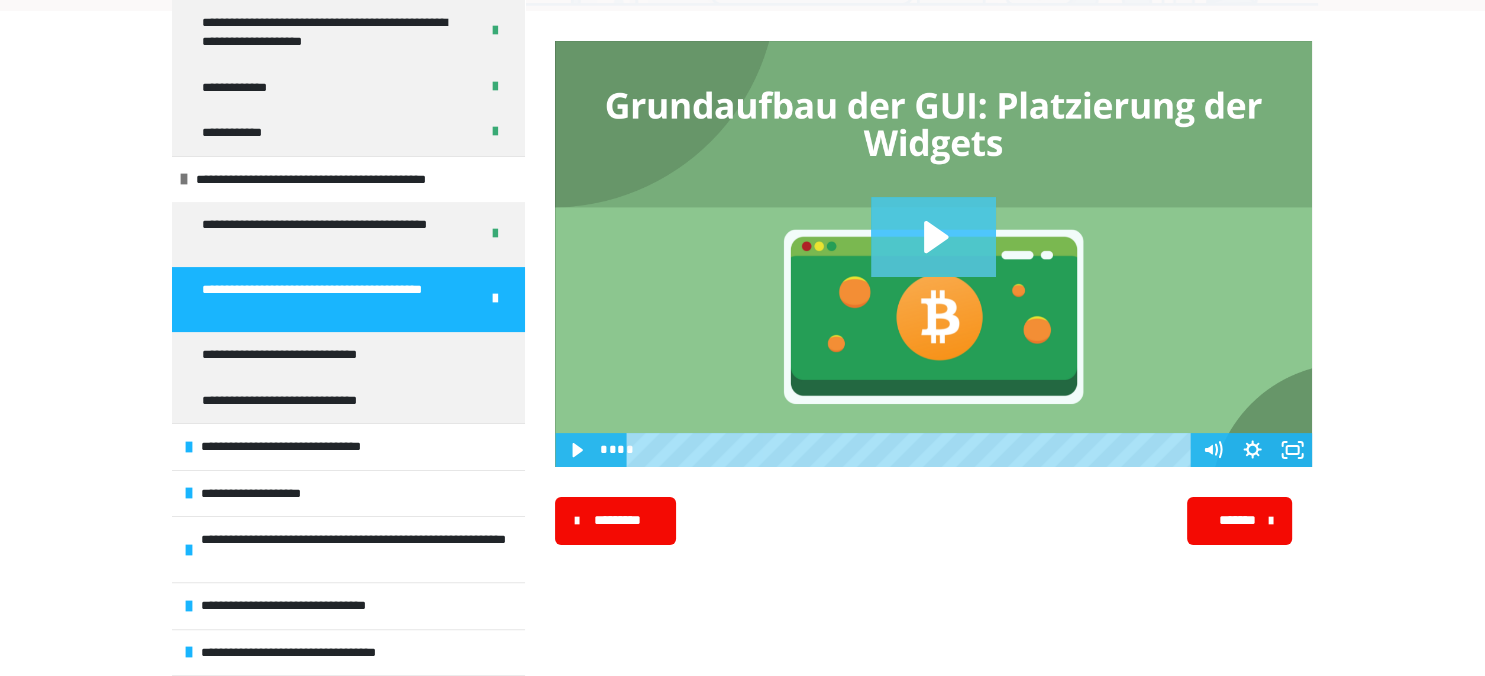 click 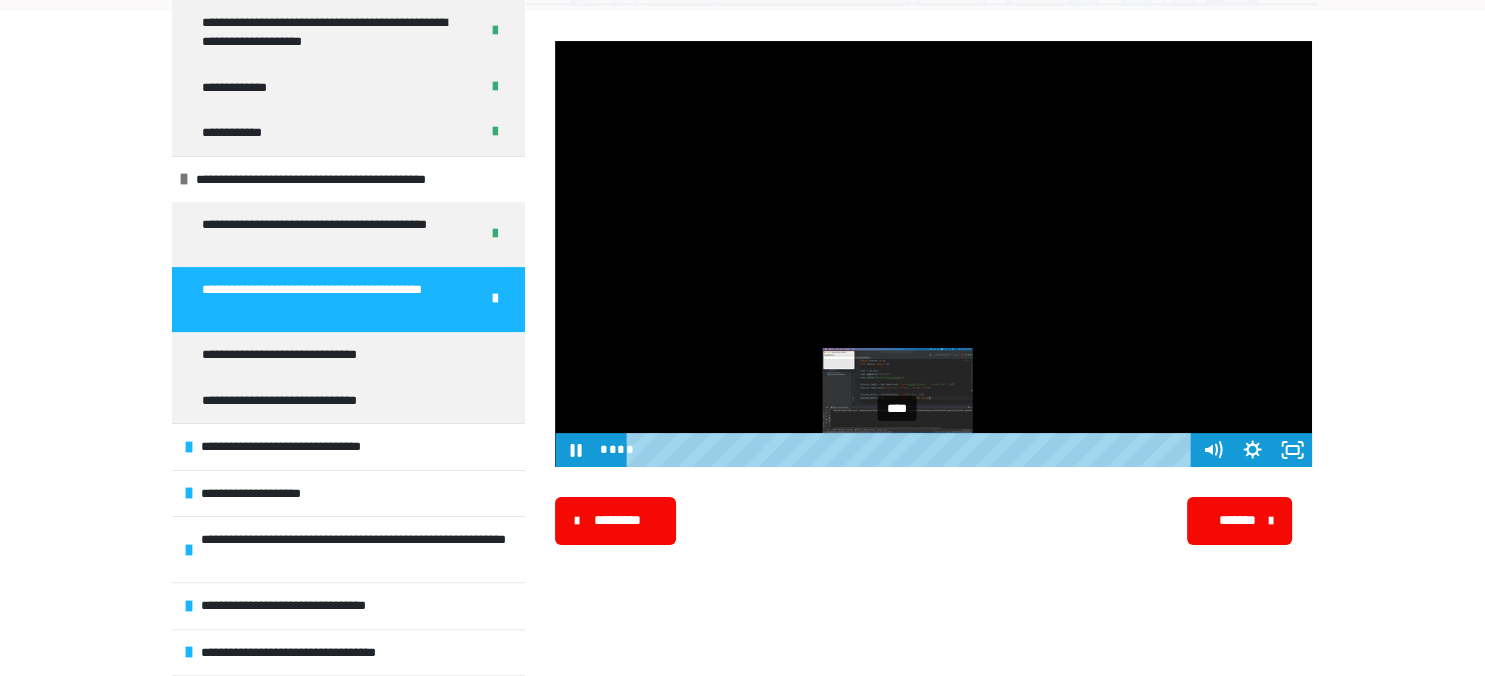 click on "****" at bounding box center [912, 450] 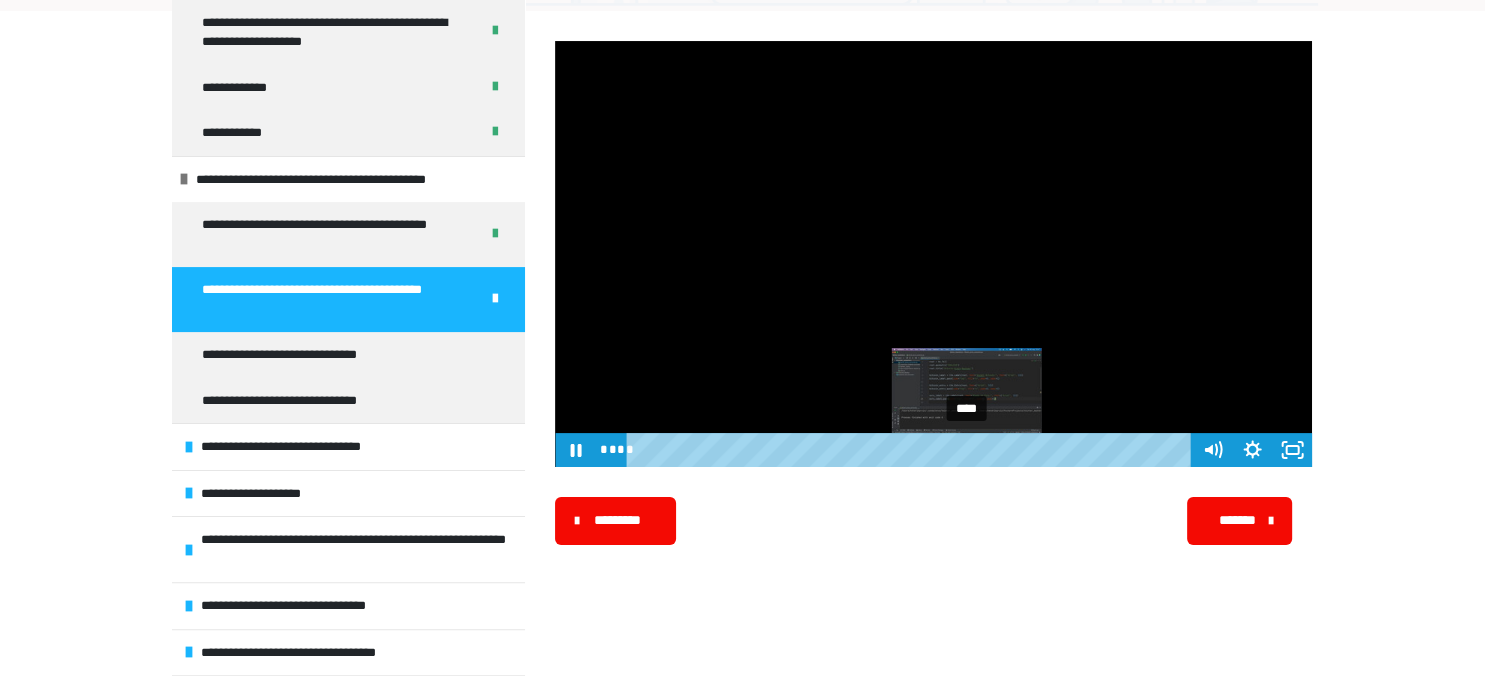 click on "****" at bounding box center [912, 450] 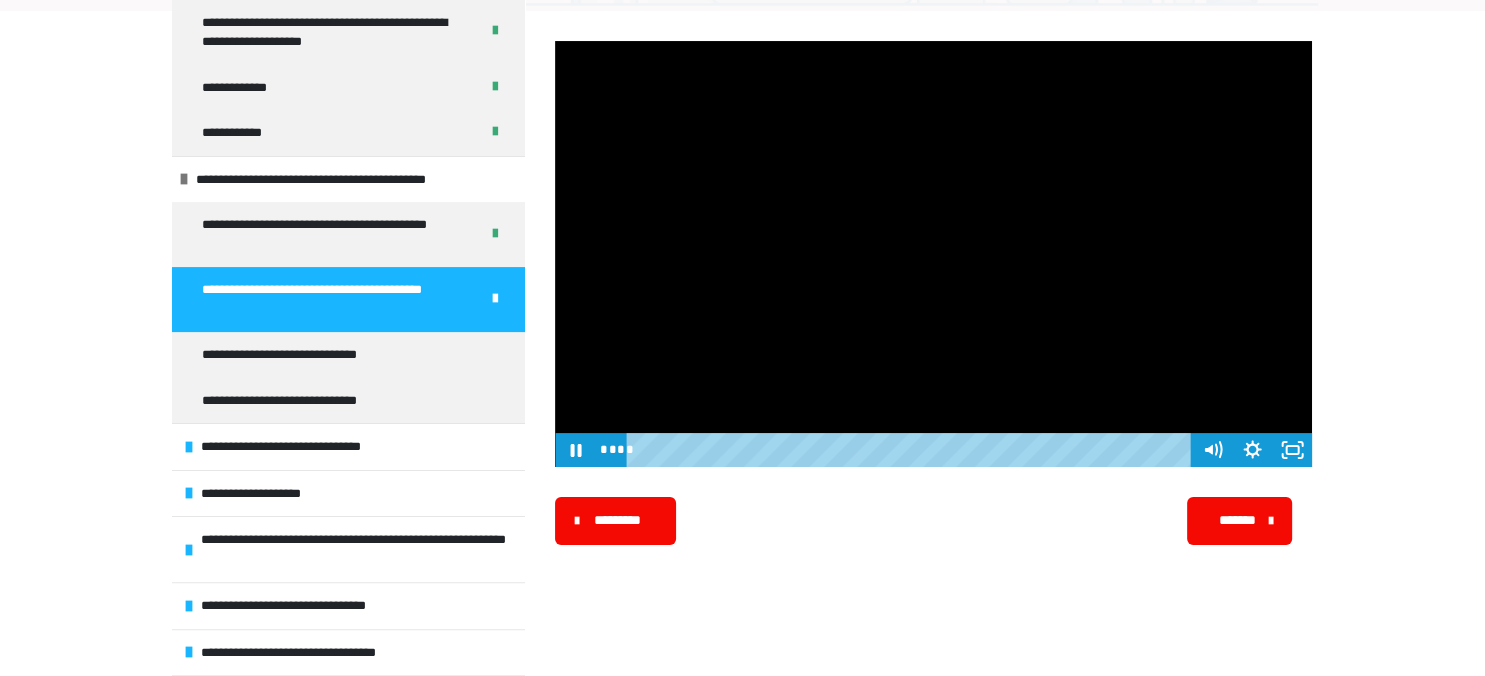 click at bounding box center [933, 254] 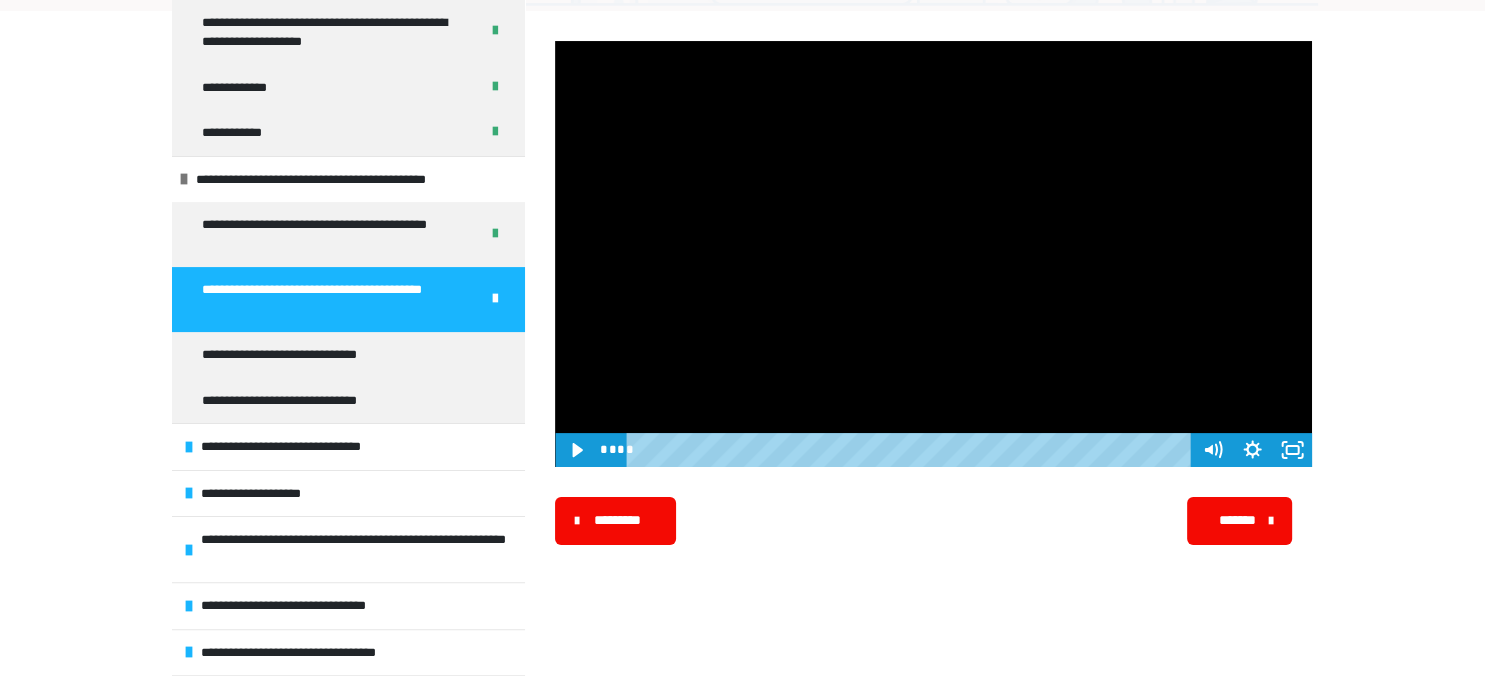 click at bounding box center [933, 254] 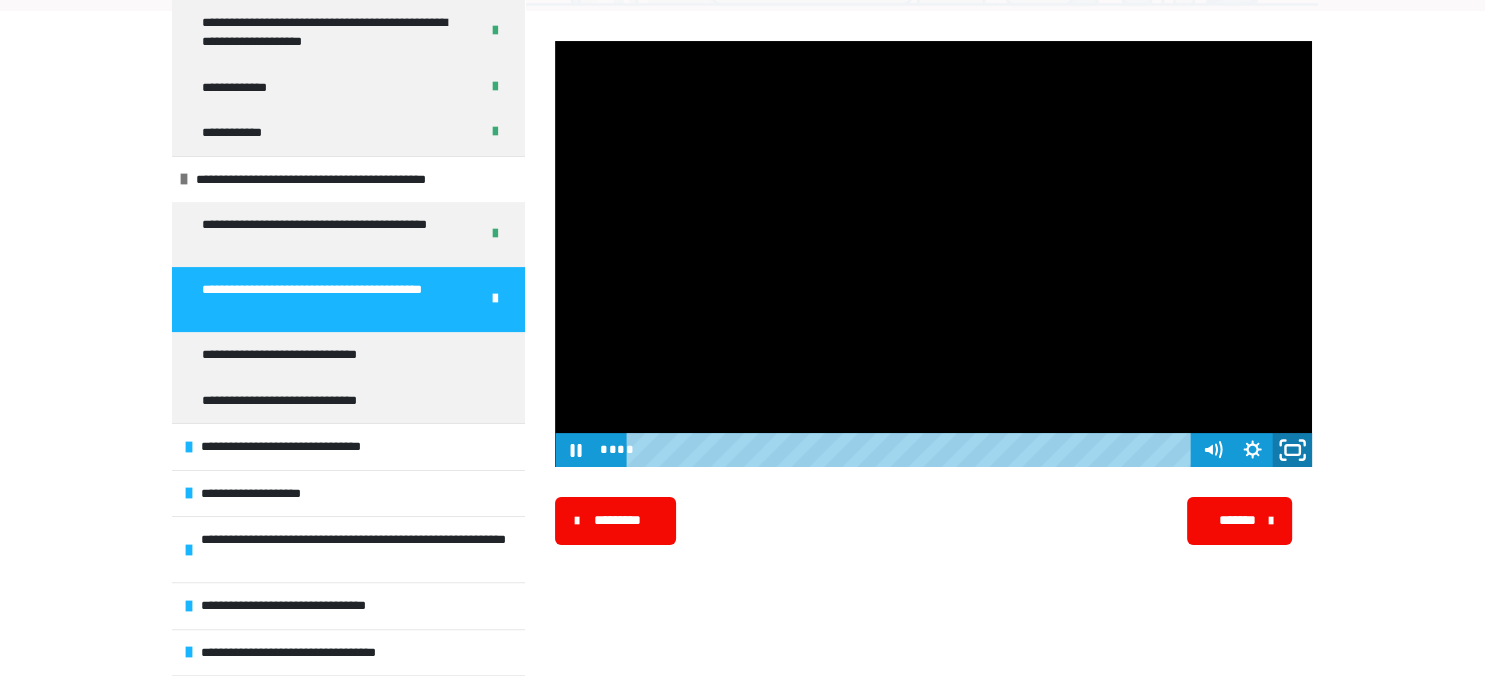 click 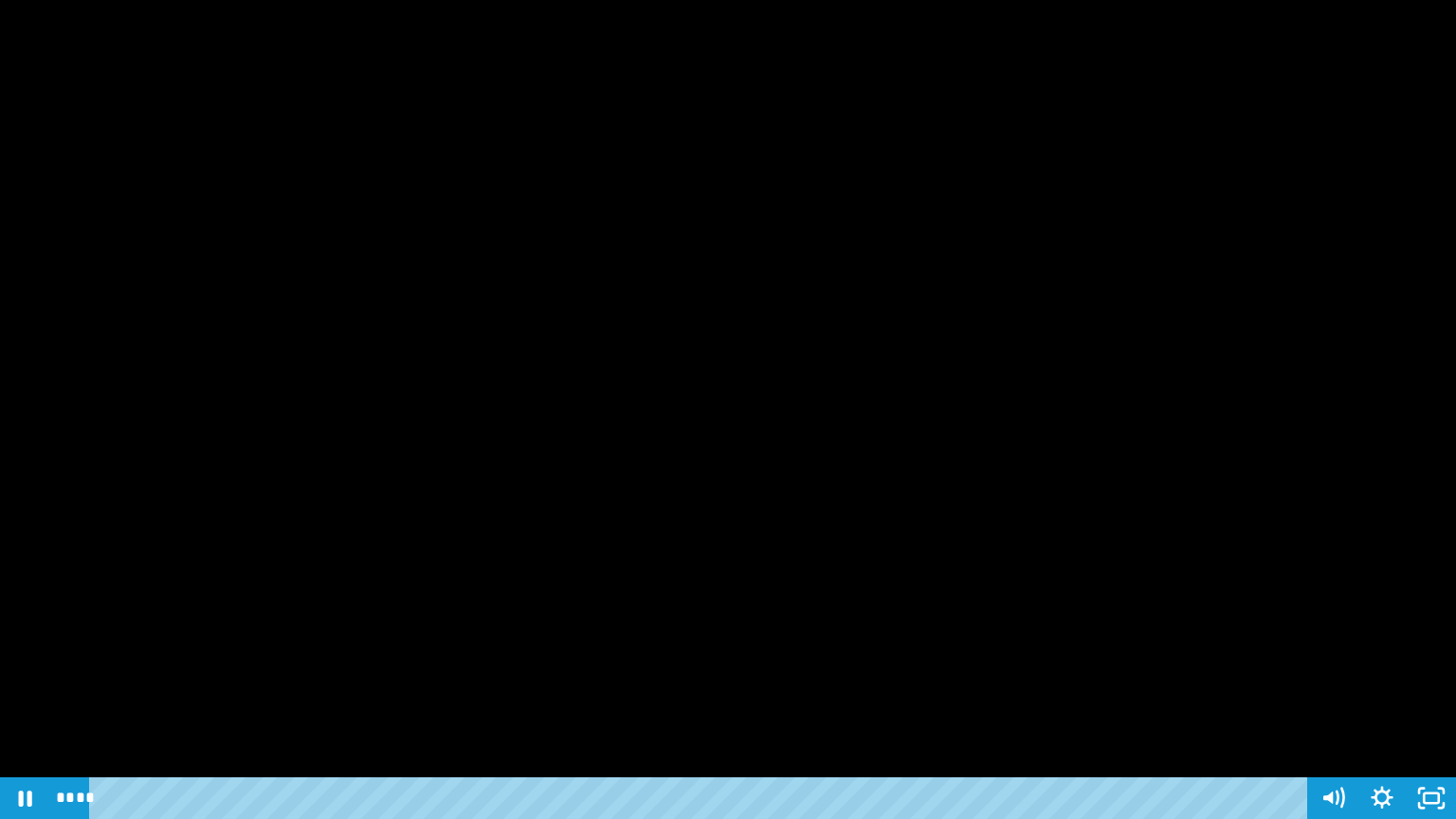 click at bounding box center (728, 410) 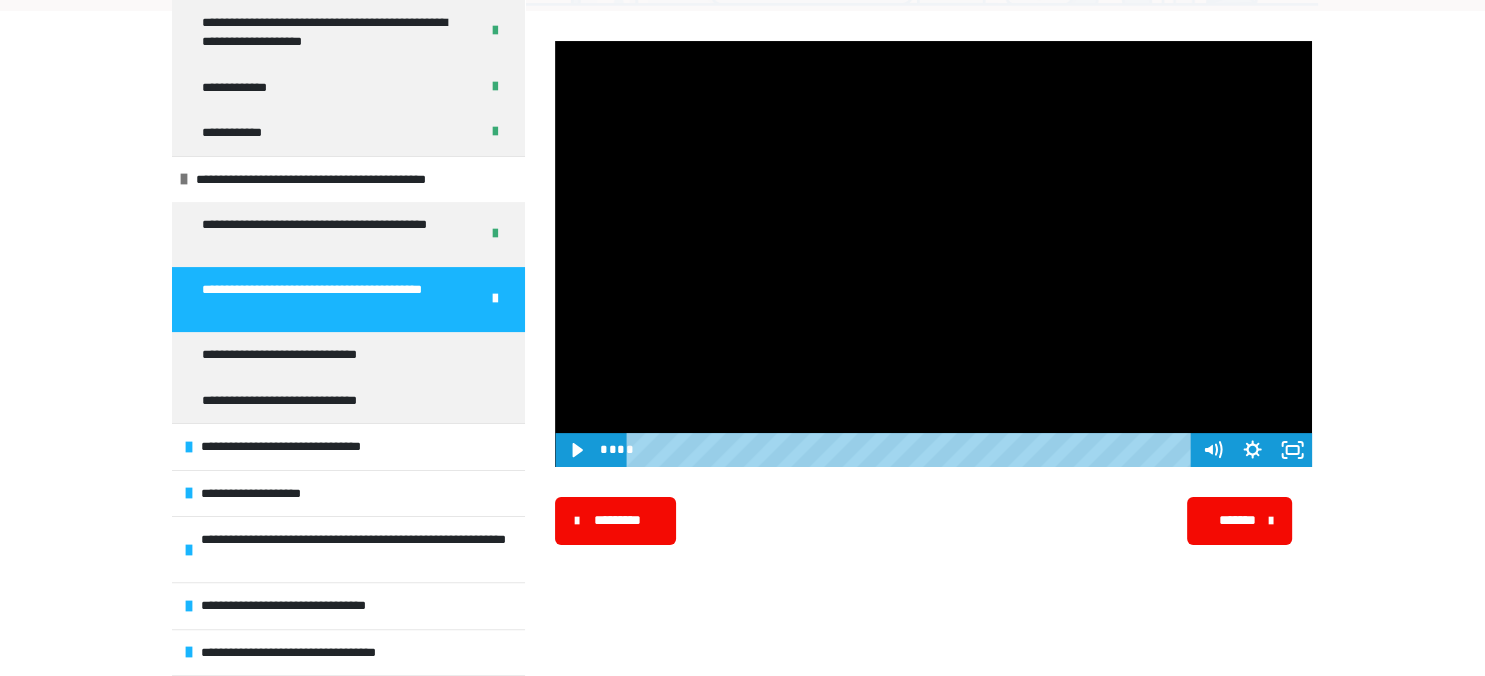 click at bounding box center (933, 254) 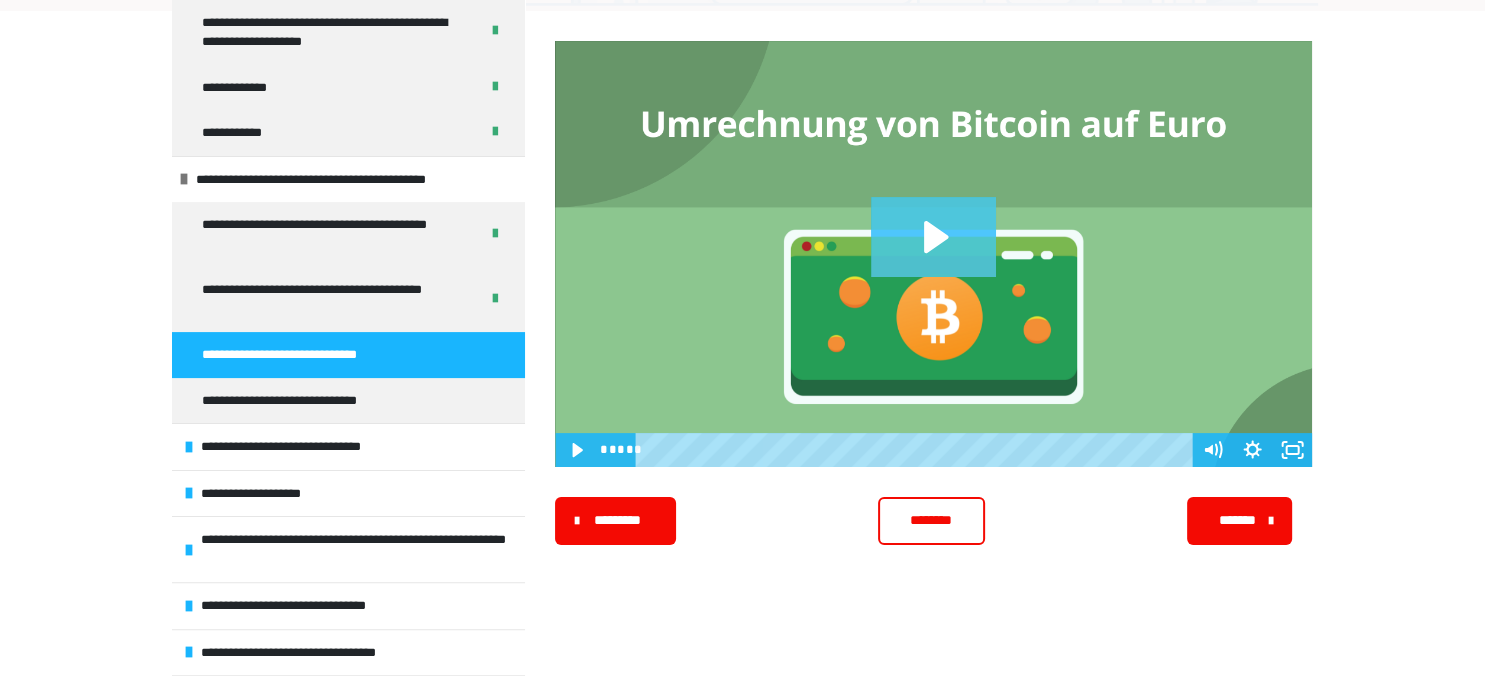 click 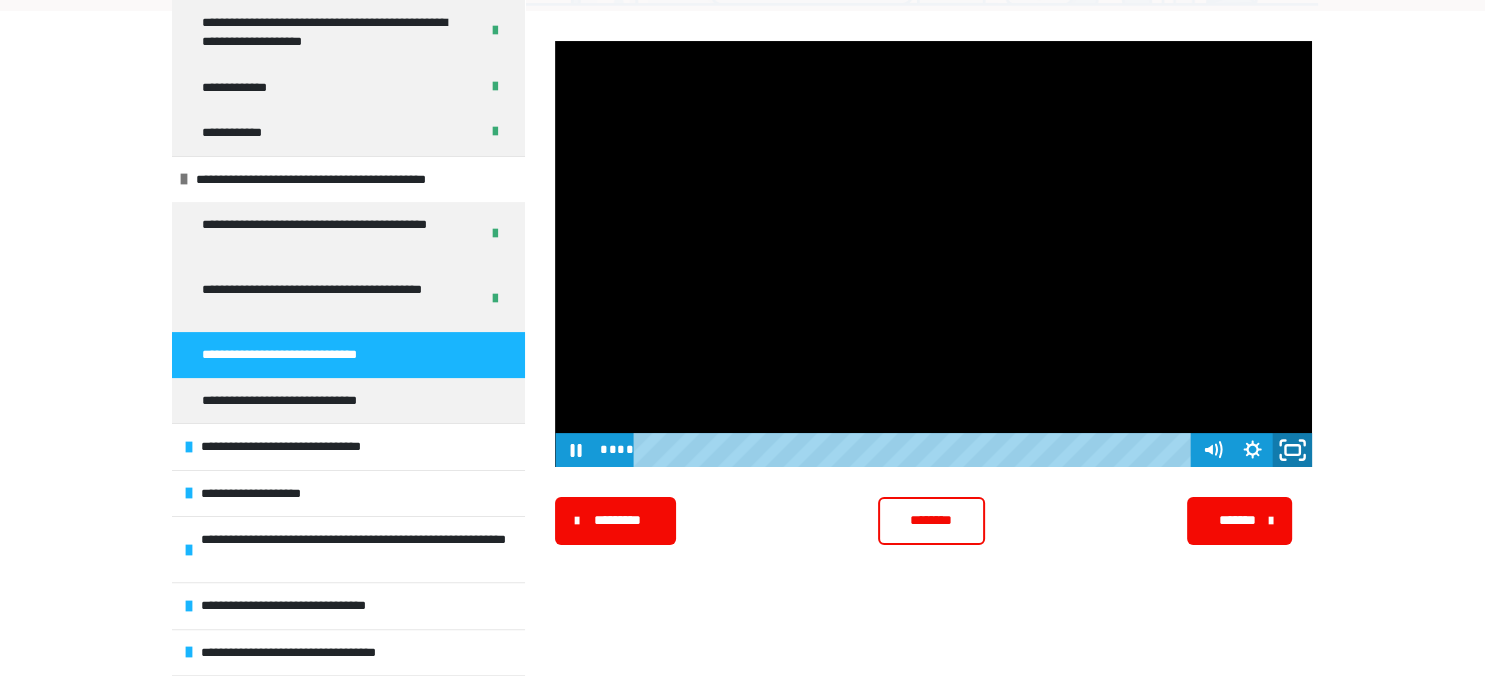 click 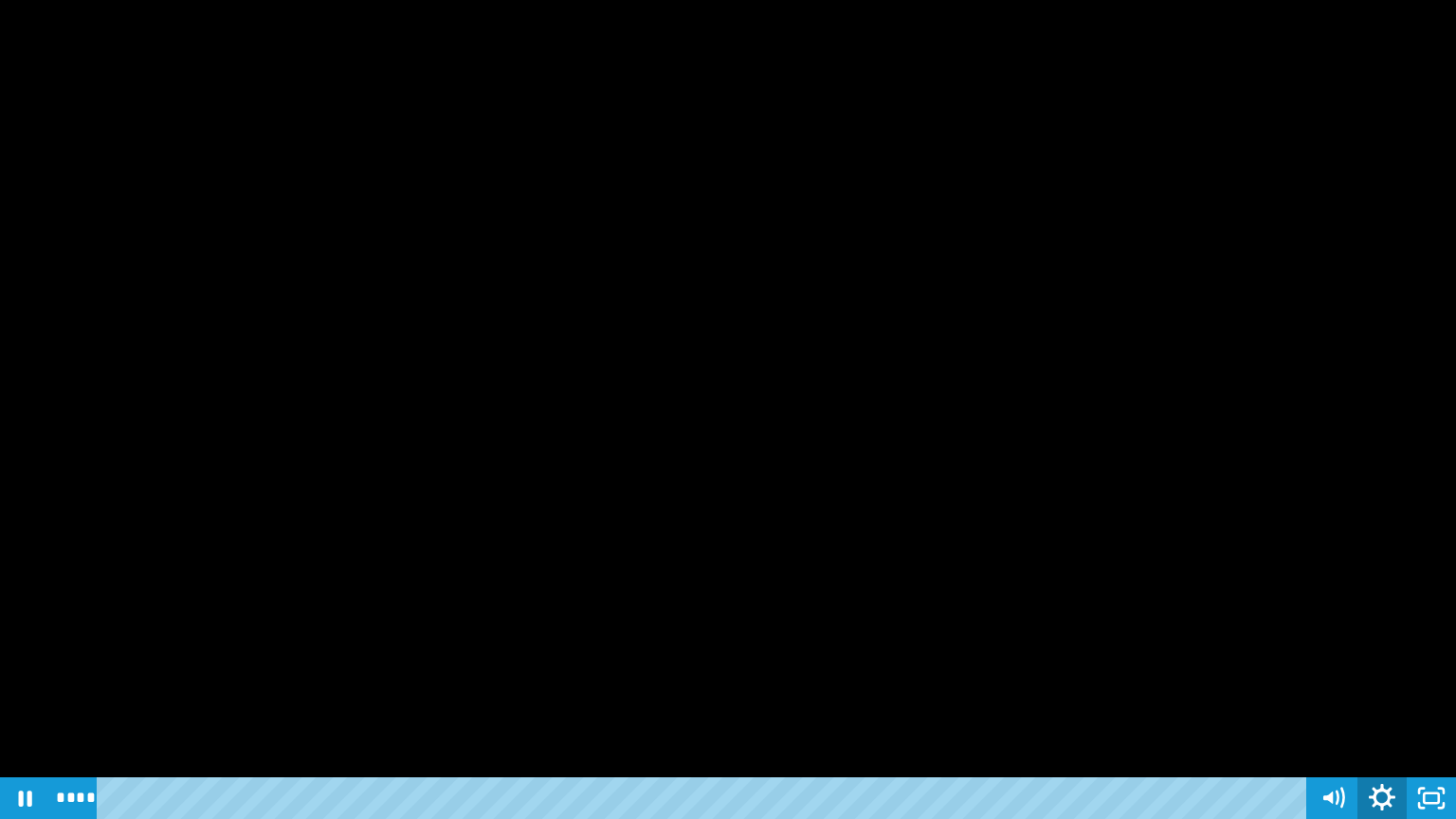 click 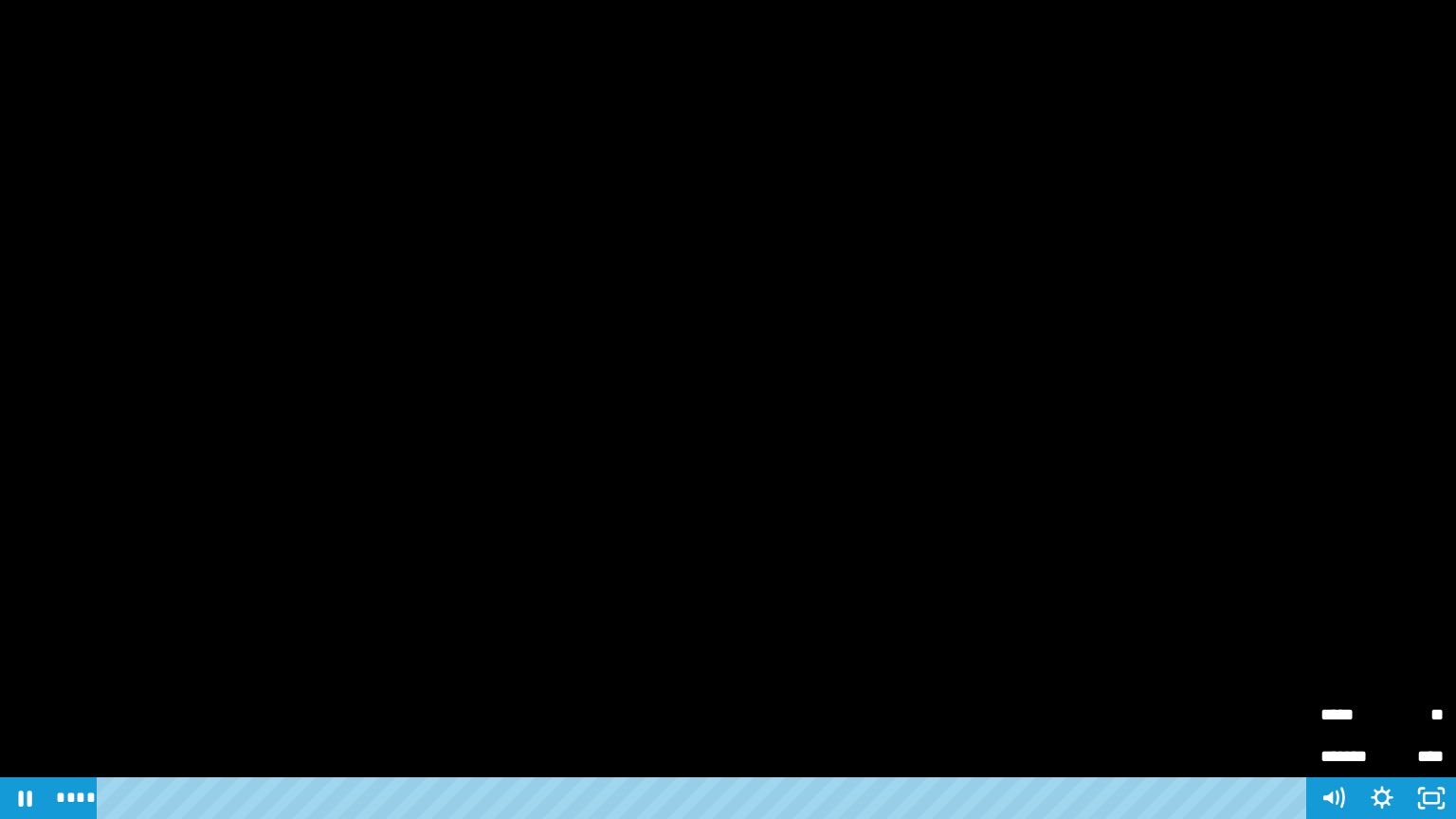 click on "*****" at bounding box center [1351, 715] 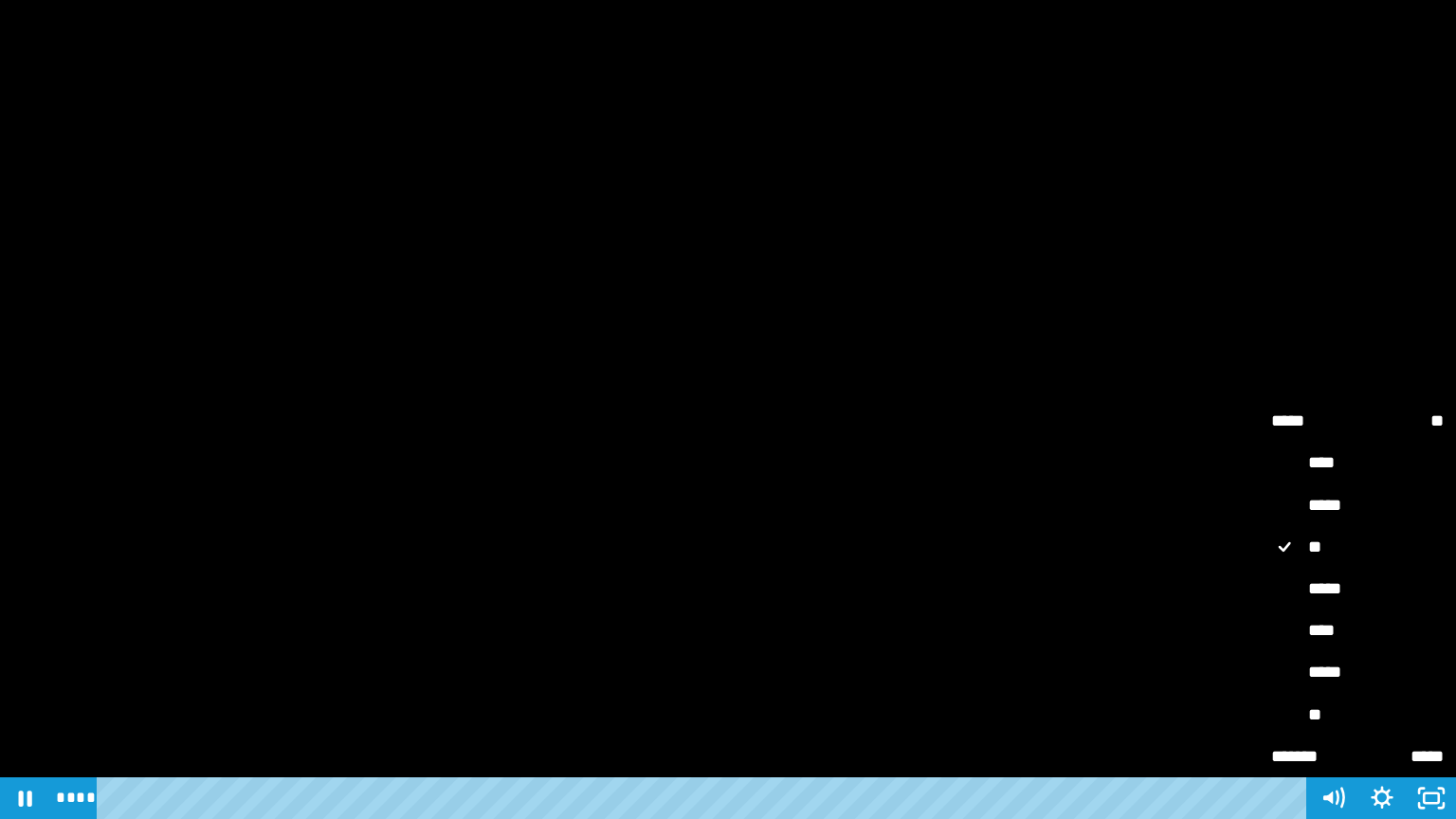 click on "*****" at bounding box center [1357, 590] 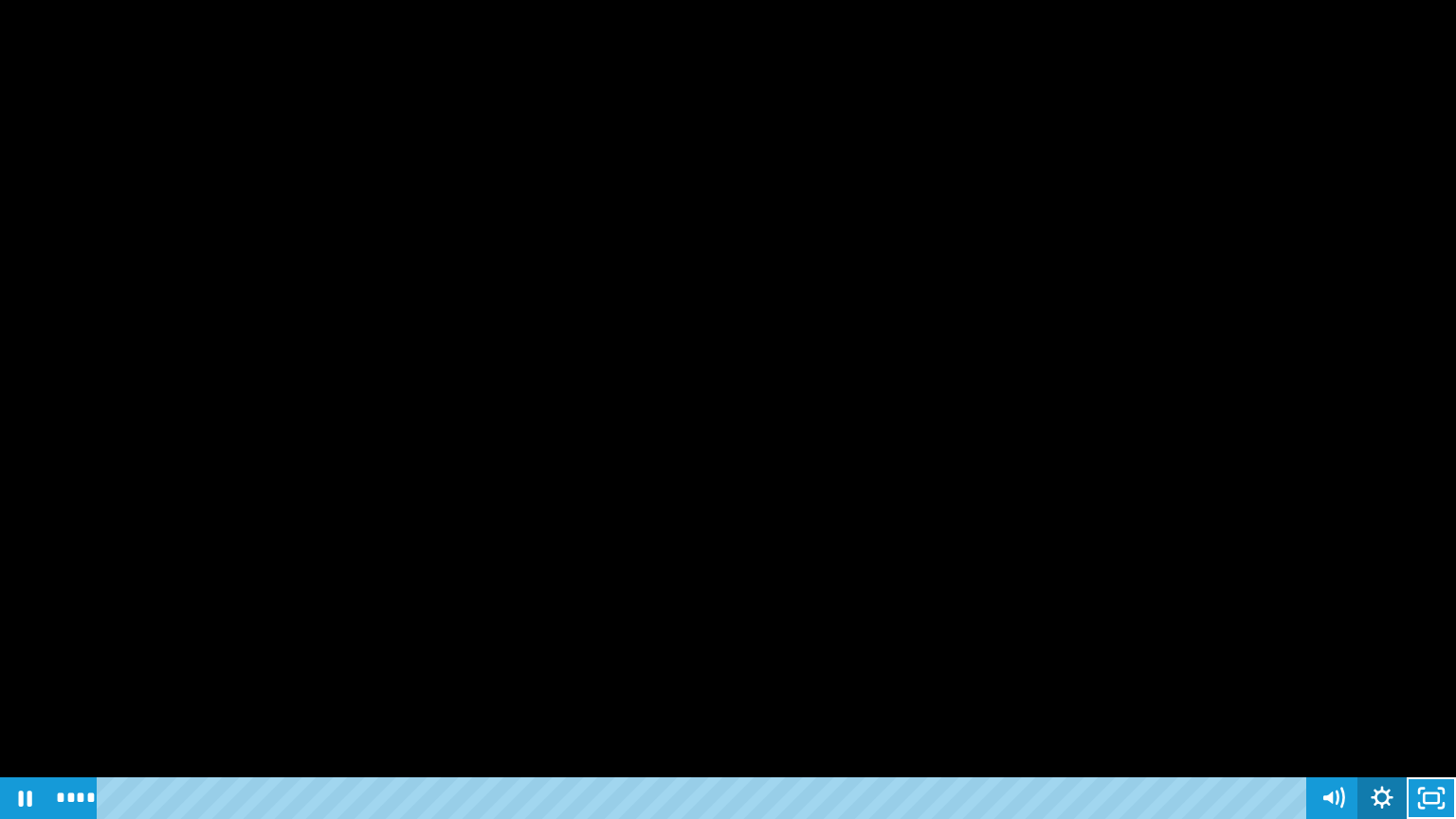 click 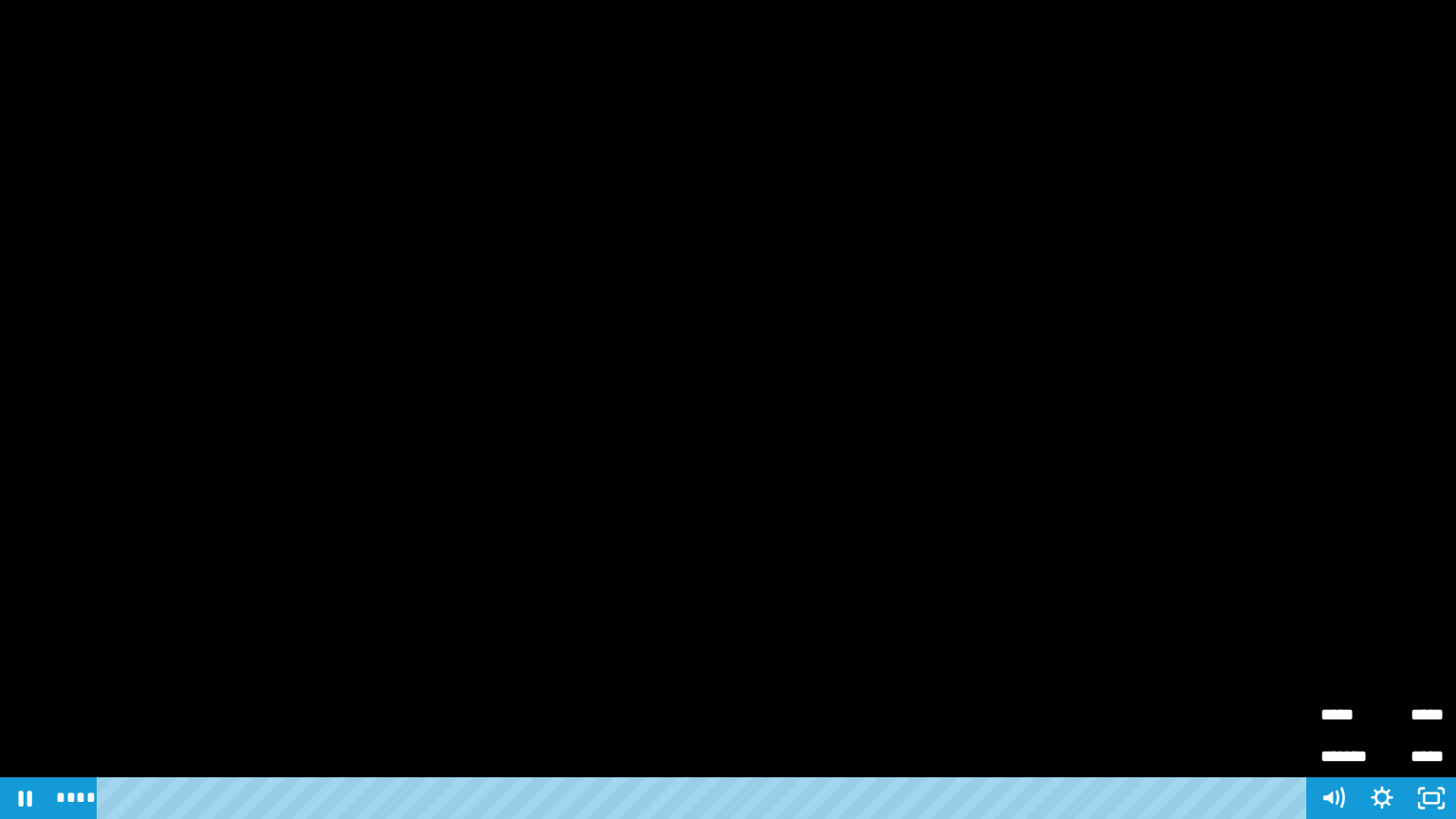 click on "*****" at bounding box center [1351, 715] 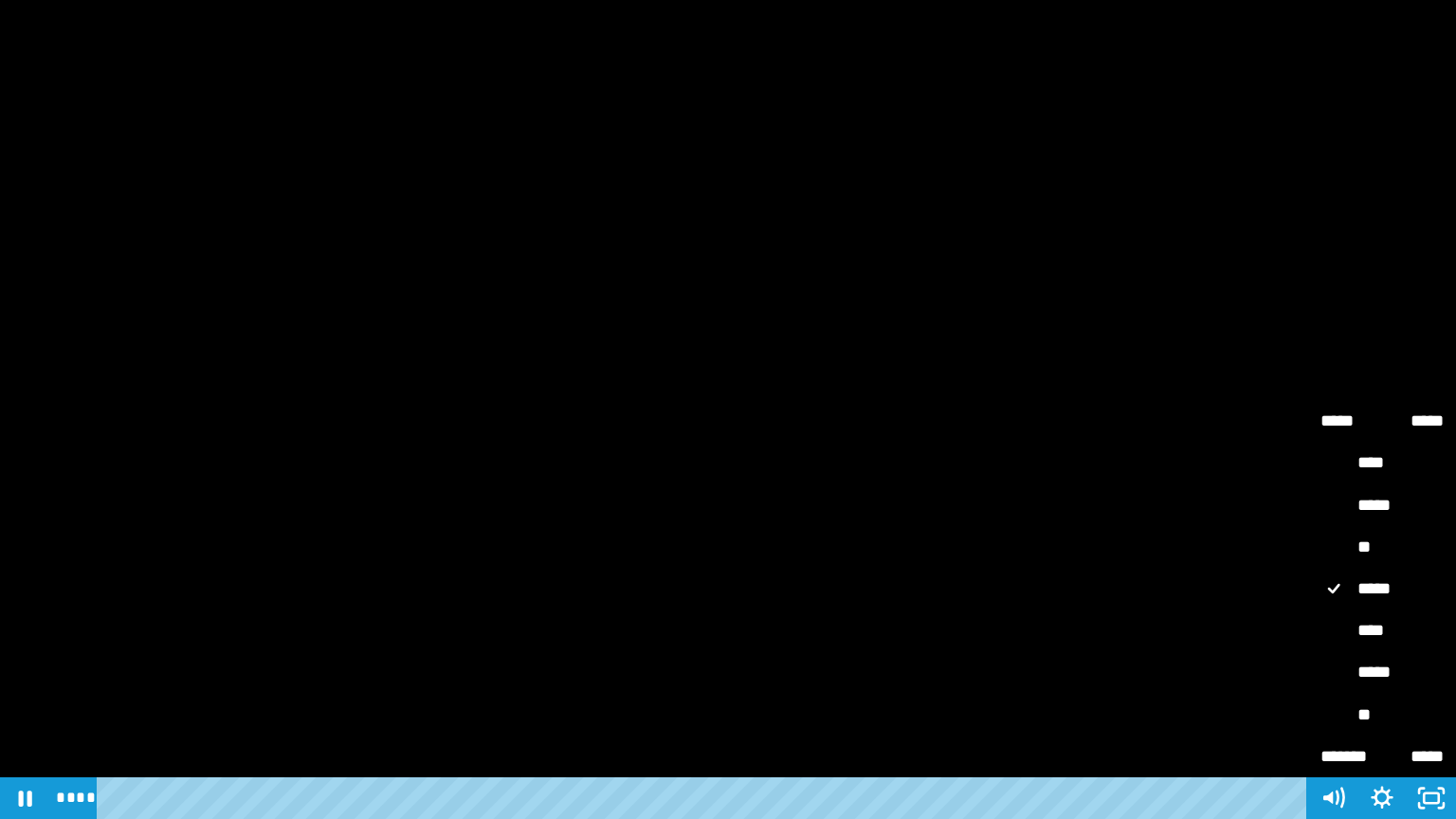 click on "****" at bounding box center (1382, 631) 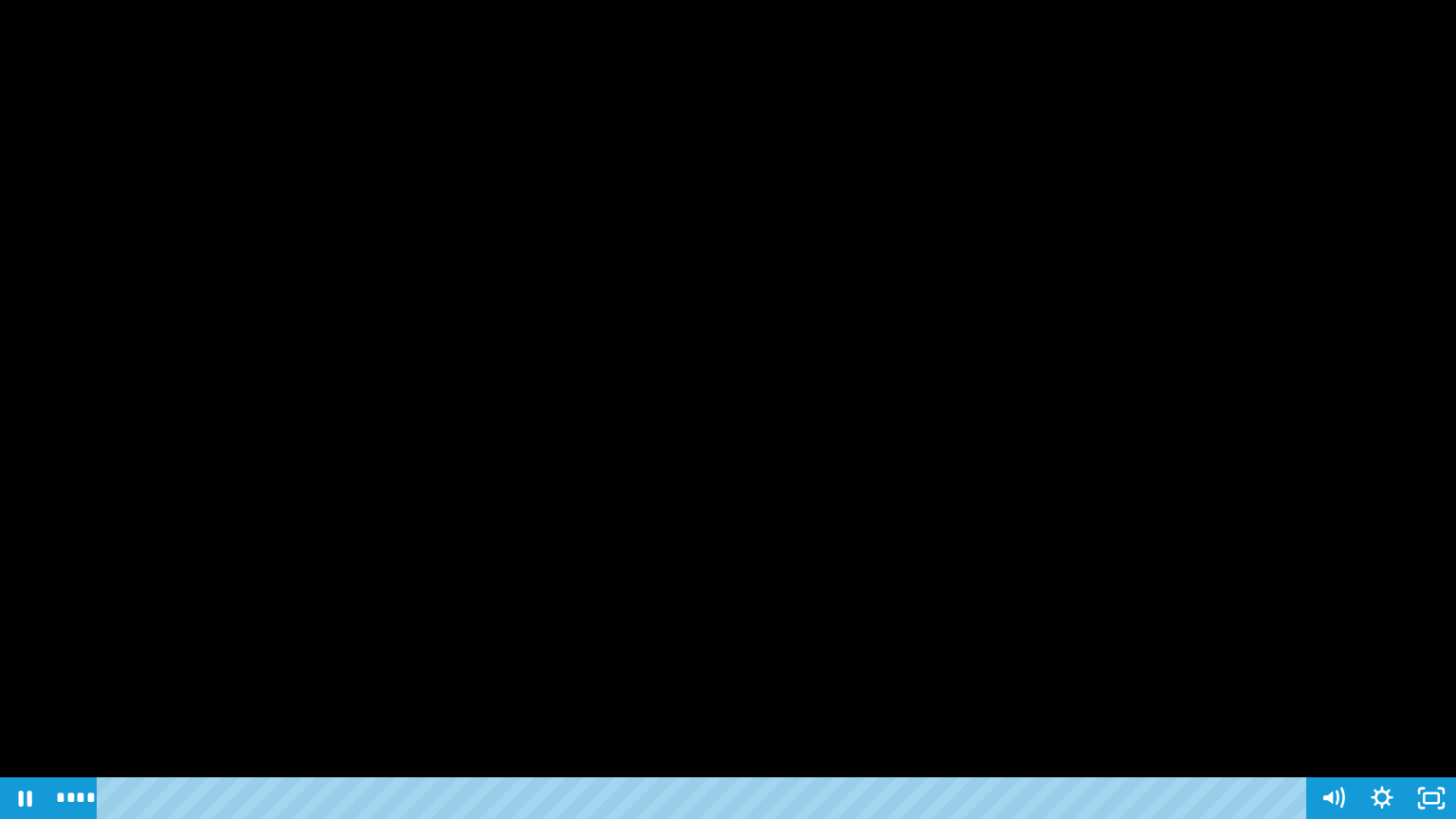 click at bounding box center [728, 410] 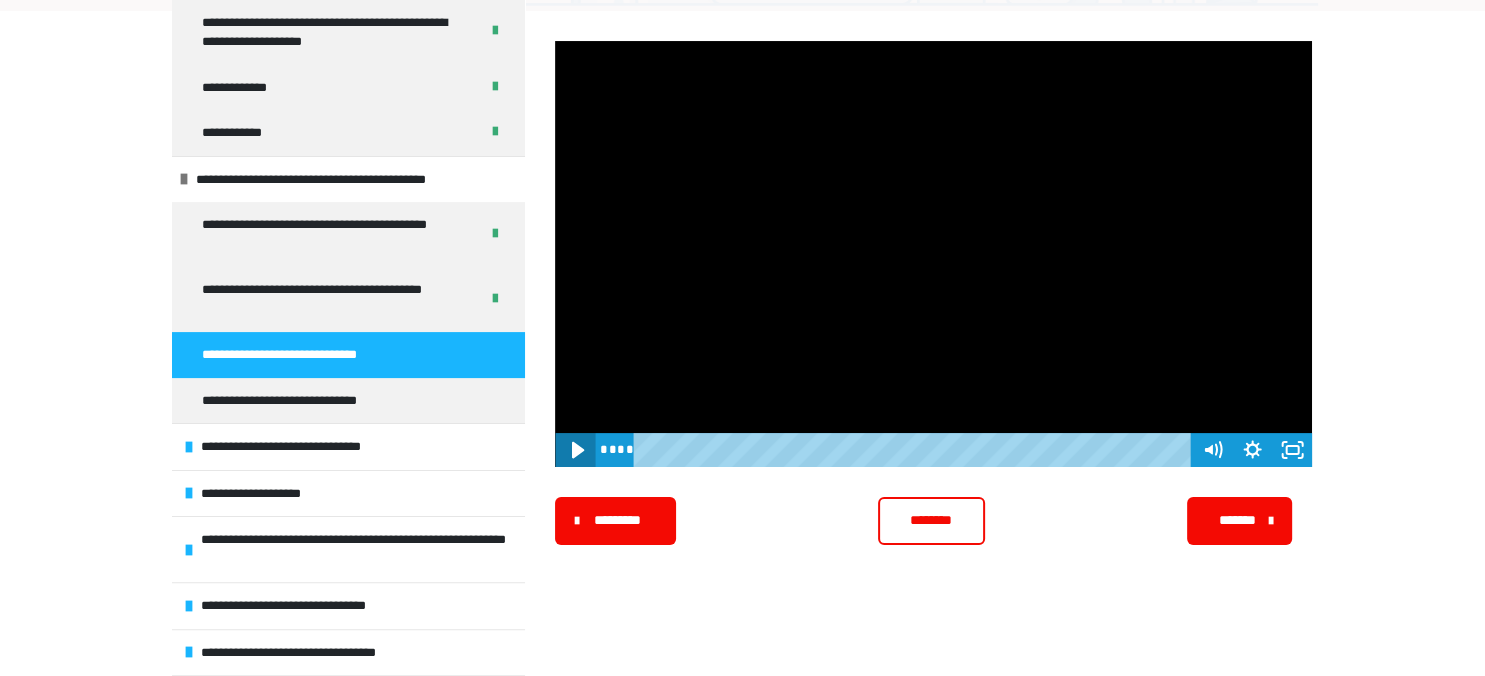 click 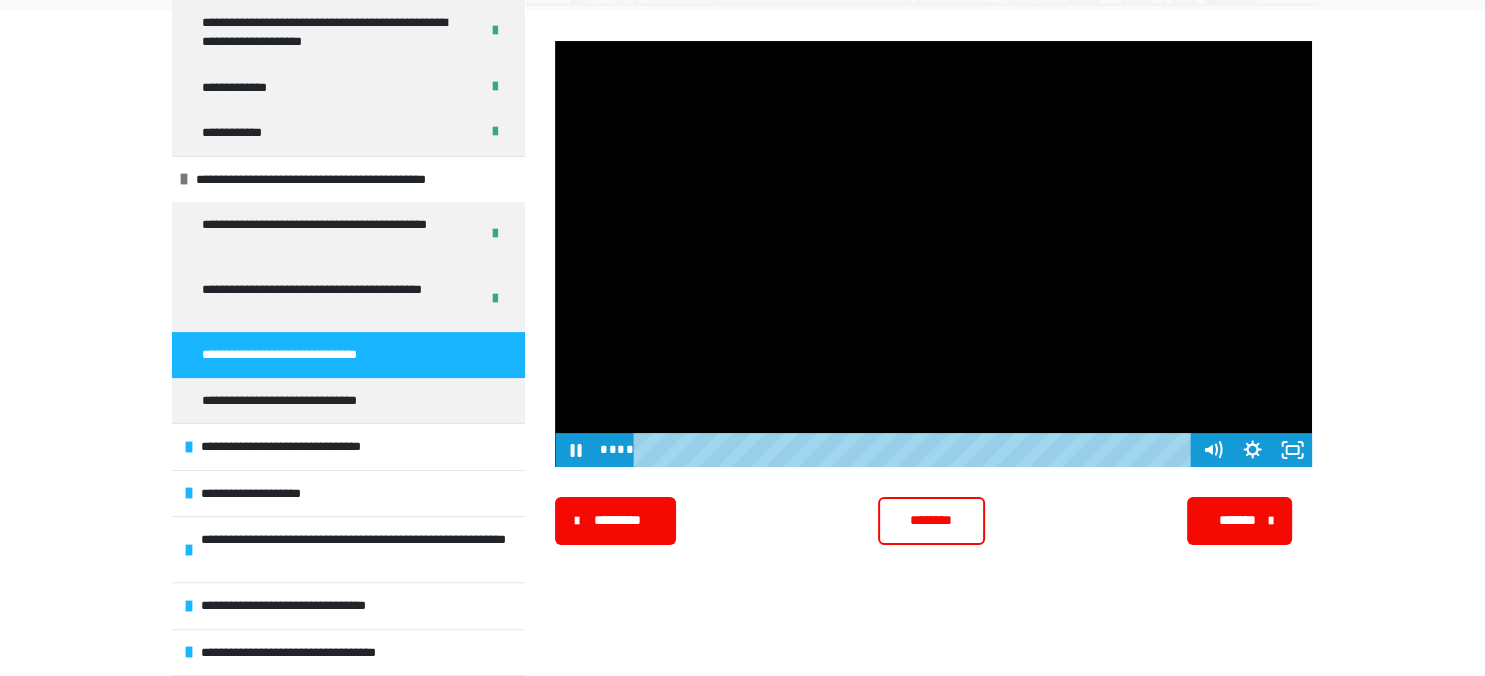 click at bounding box center (933, 254) 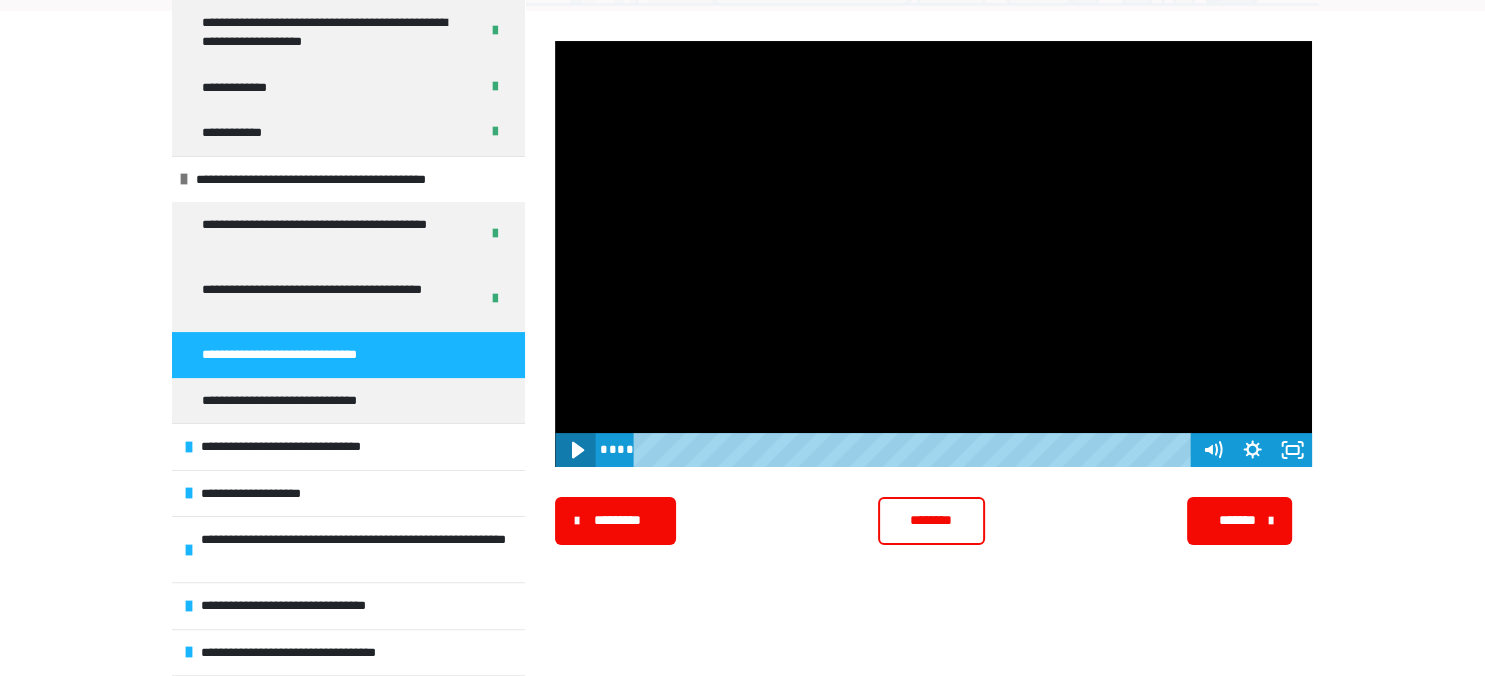 click 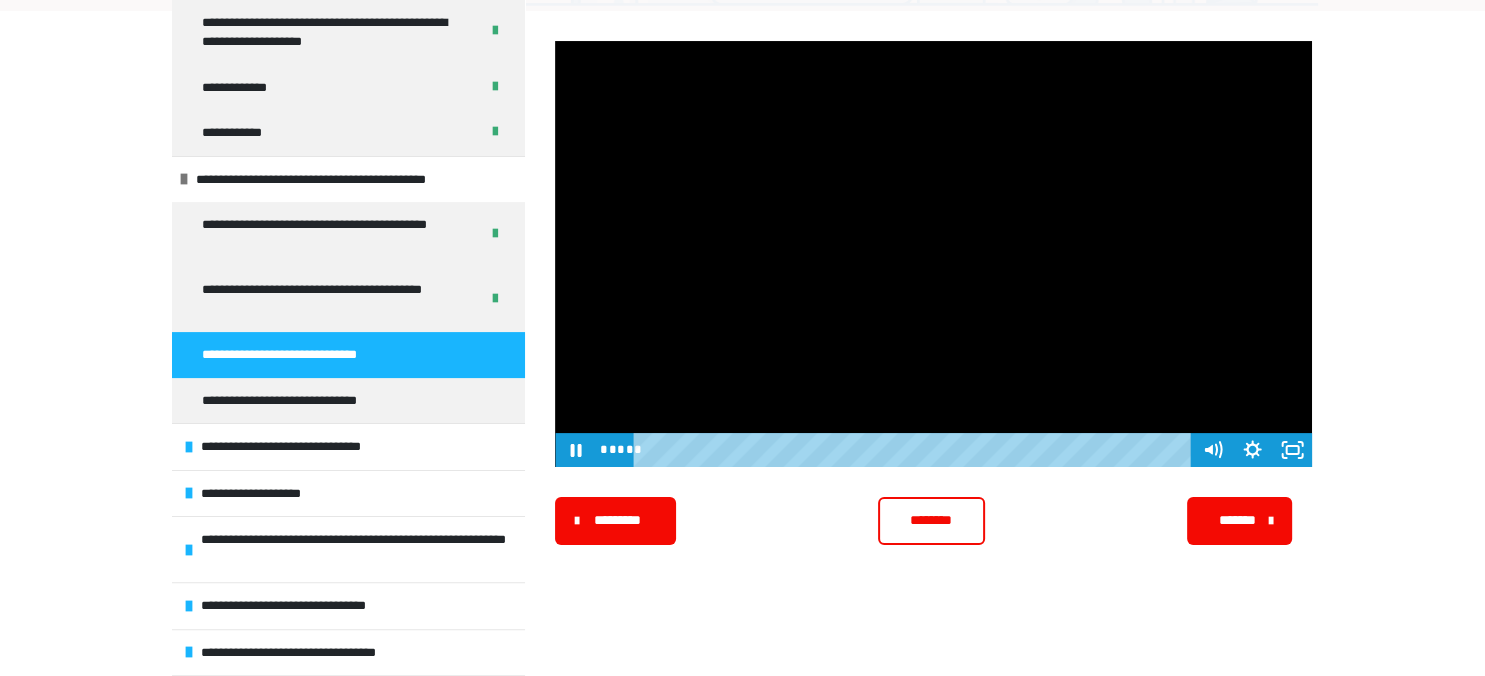 click at bounding box center [933, 254] 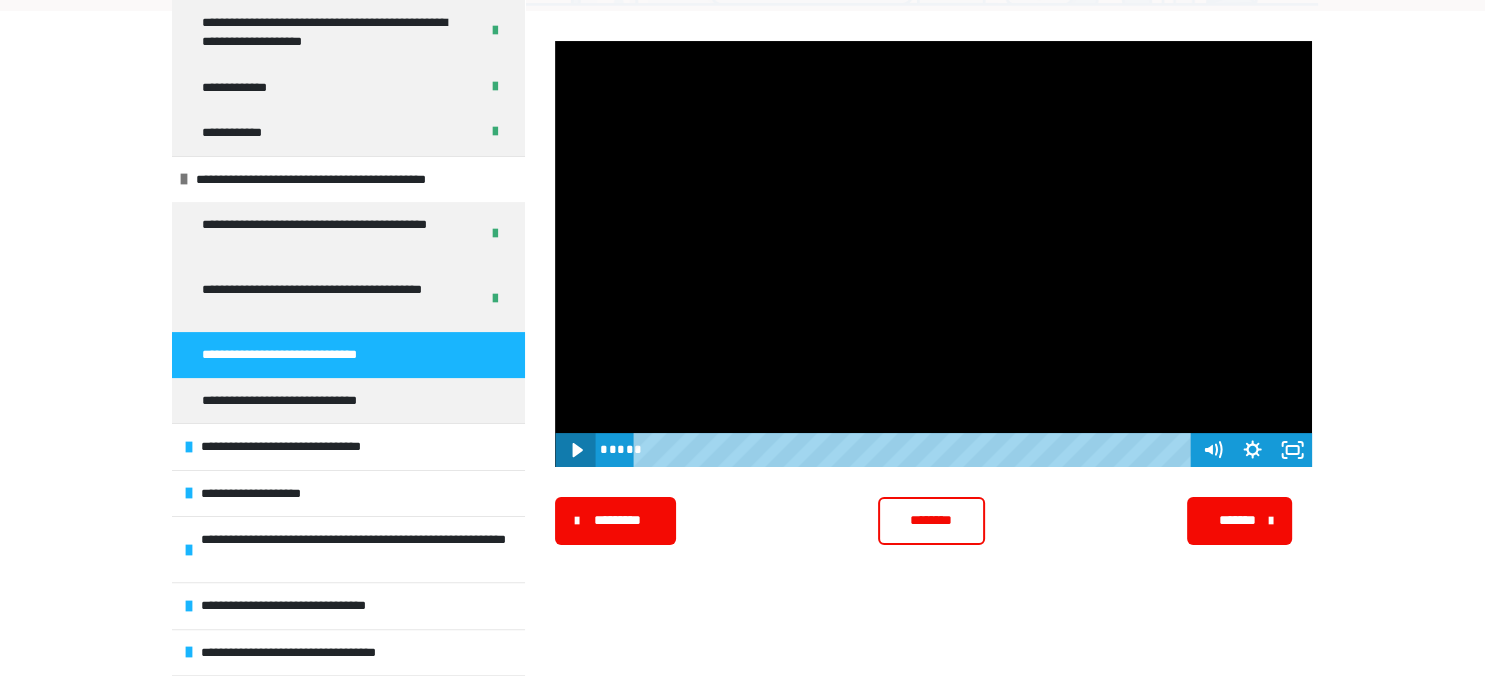 click 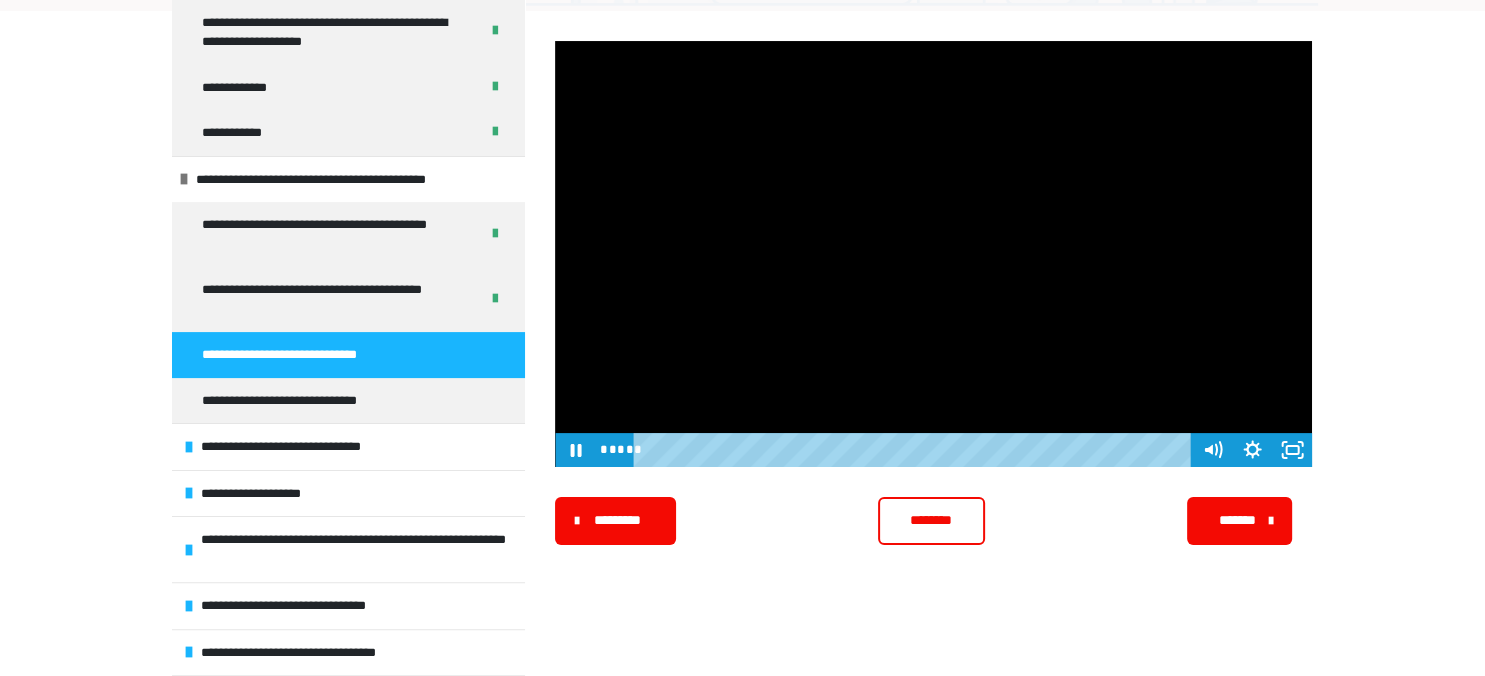 click at bounding box center (933, 254) 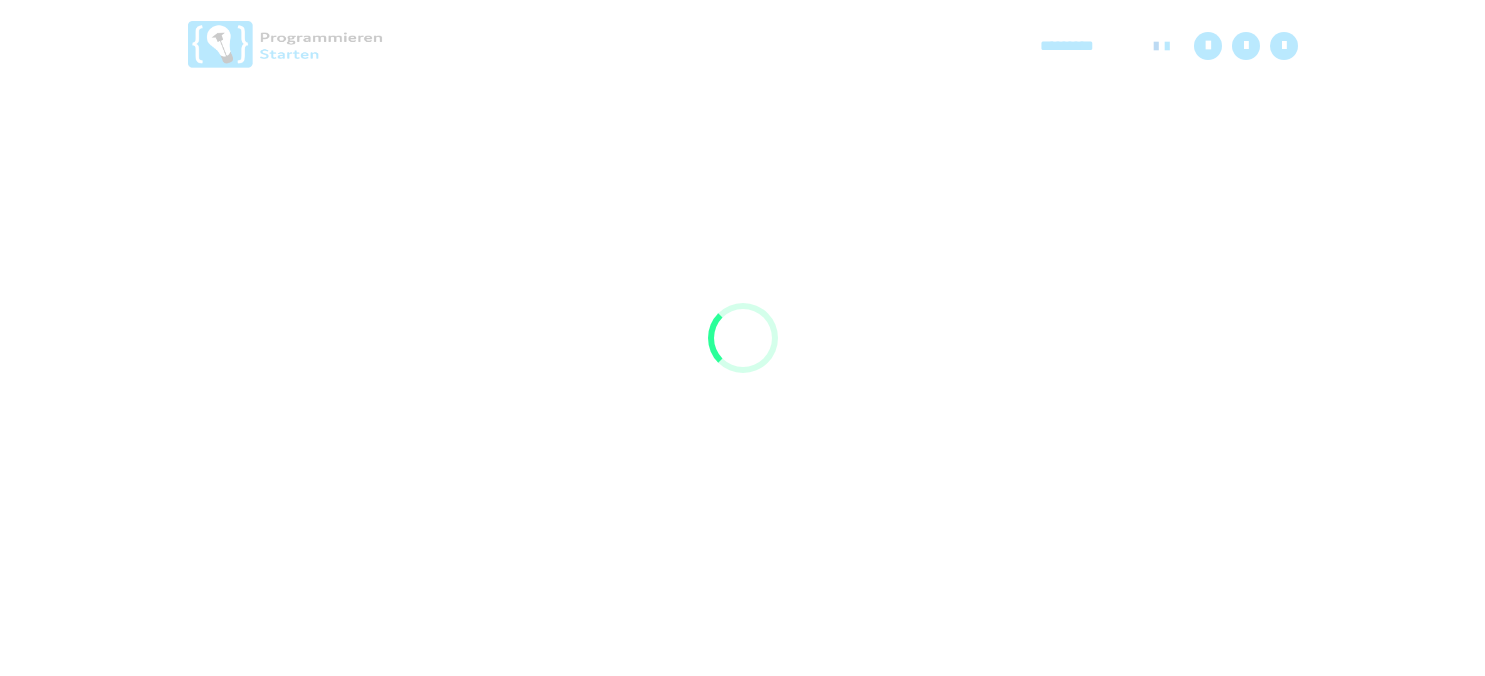 scroll, scrollTop: 0, scrollLeft: 0, axis: both 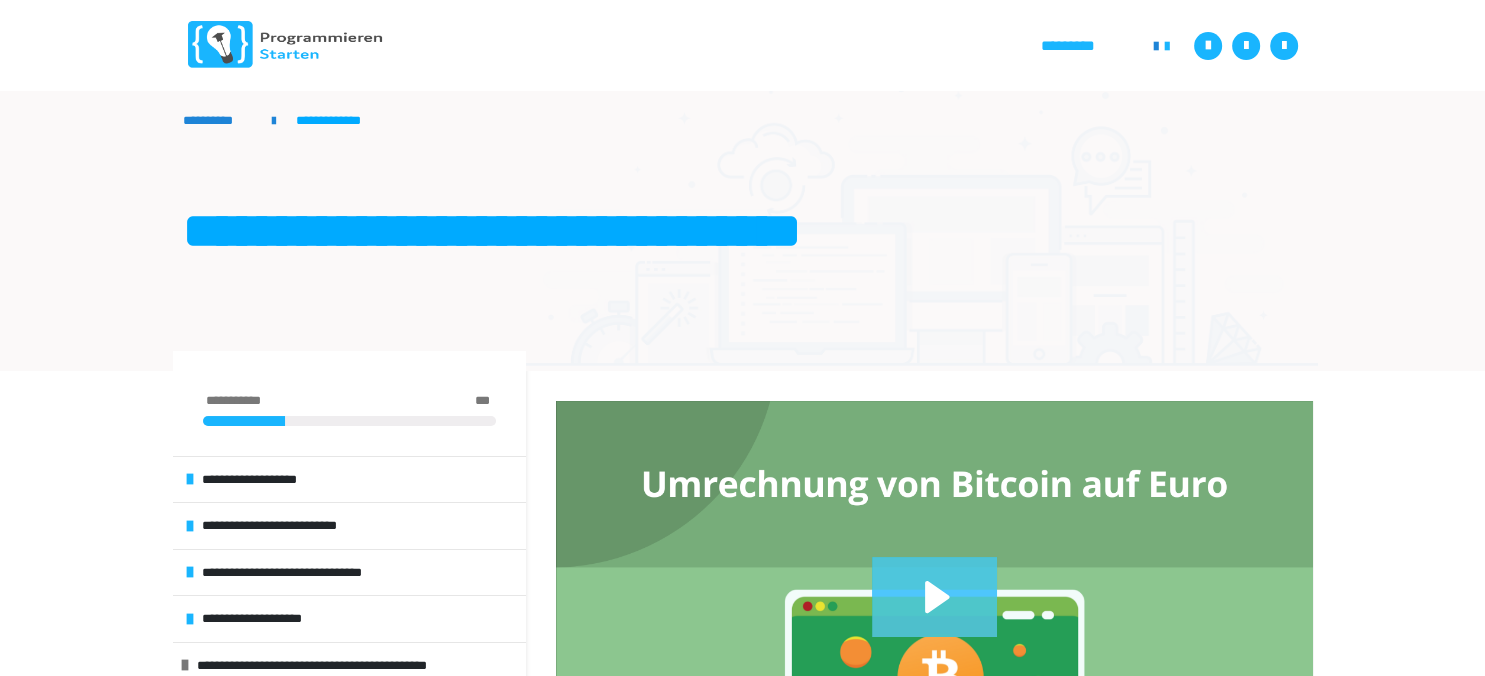 click 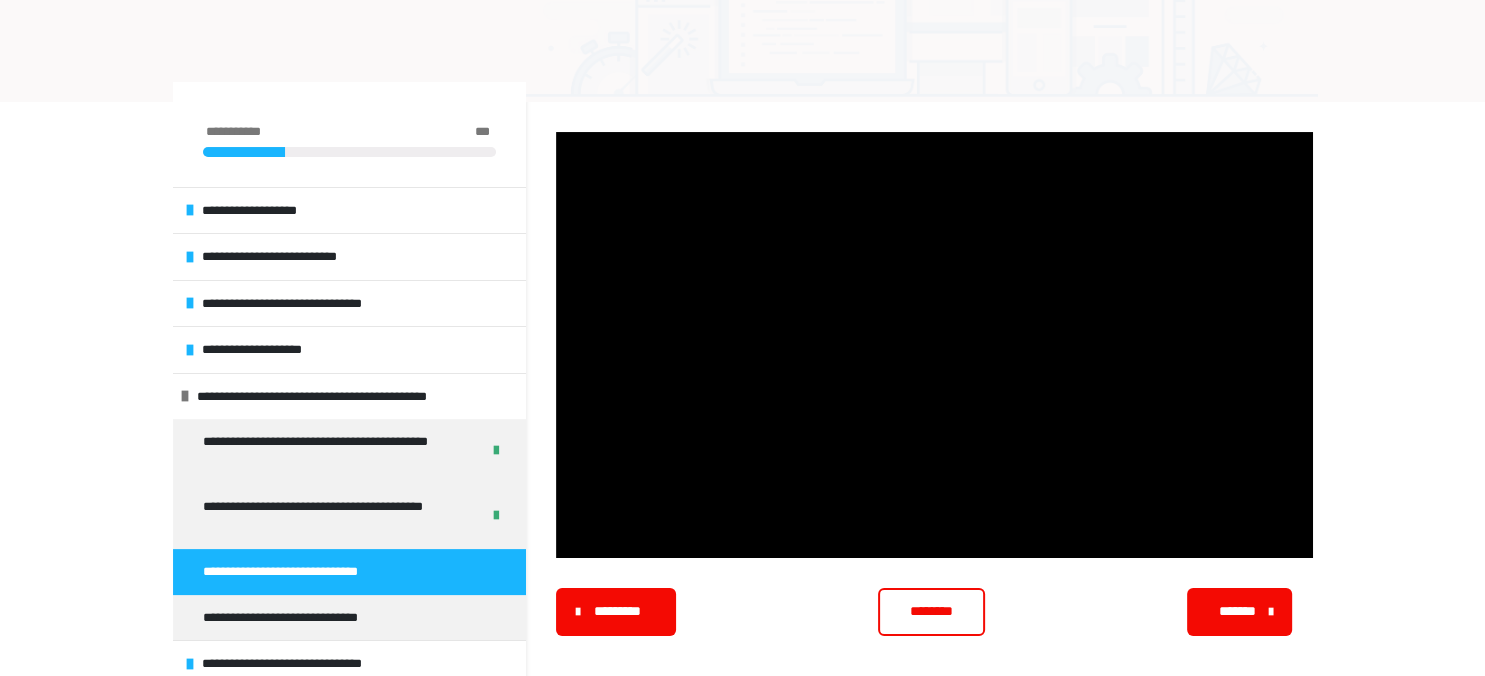 scroll, scrollTop: 274, scrollLeft: 0, axis: vertical 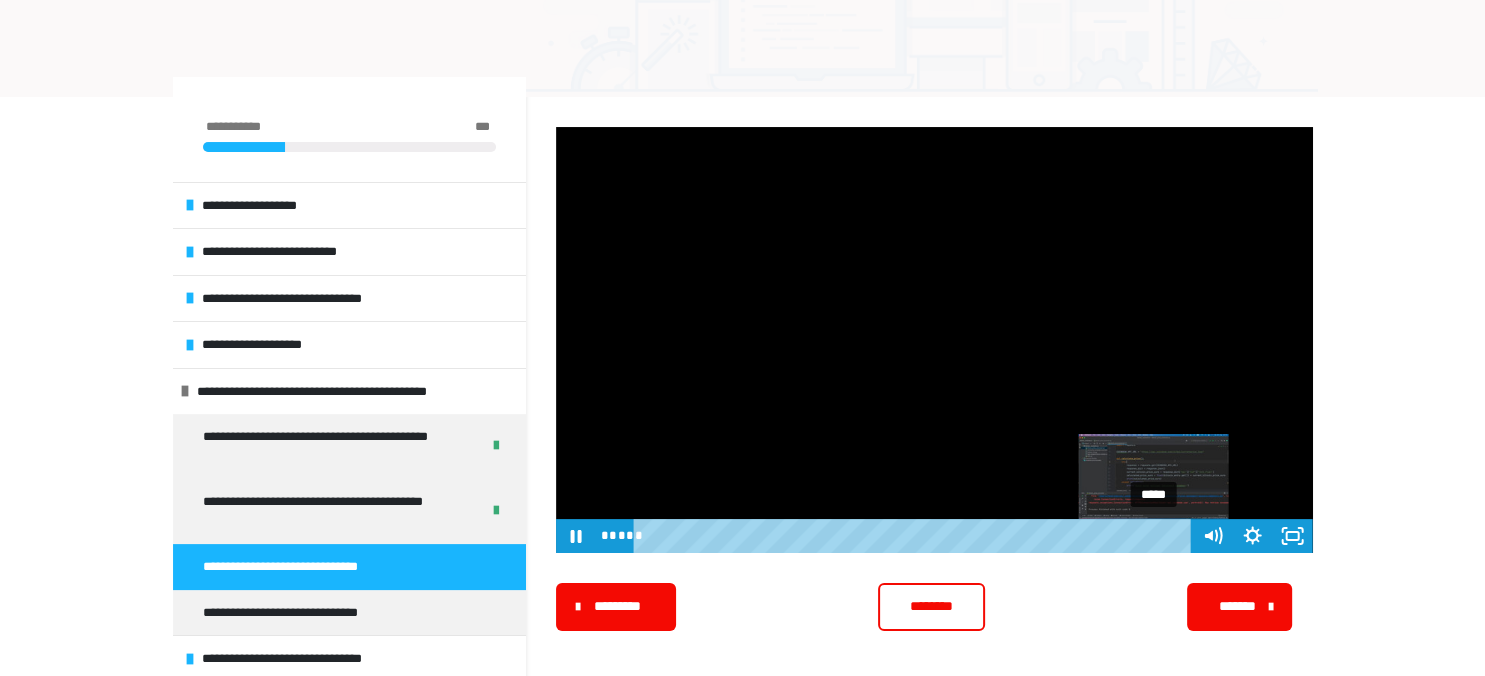 click on "*****" at bounding box center [915, 536] 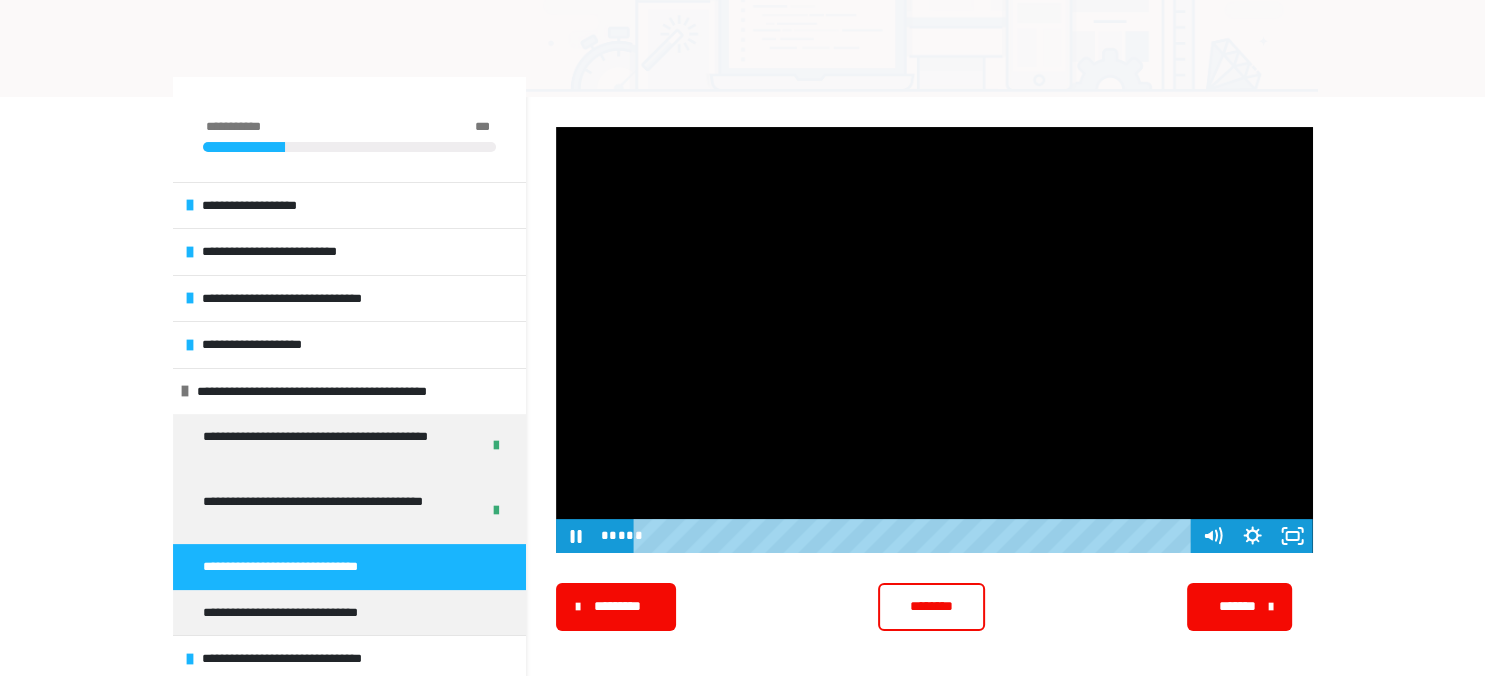 click at bounding box center (934, 340) 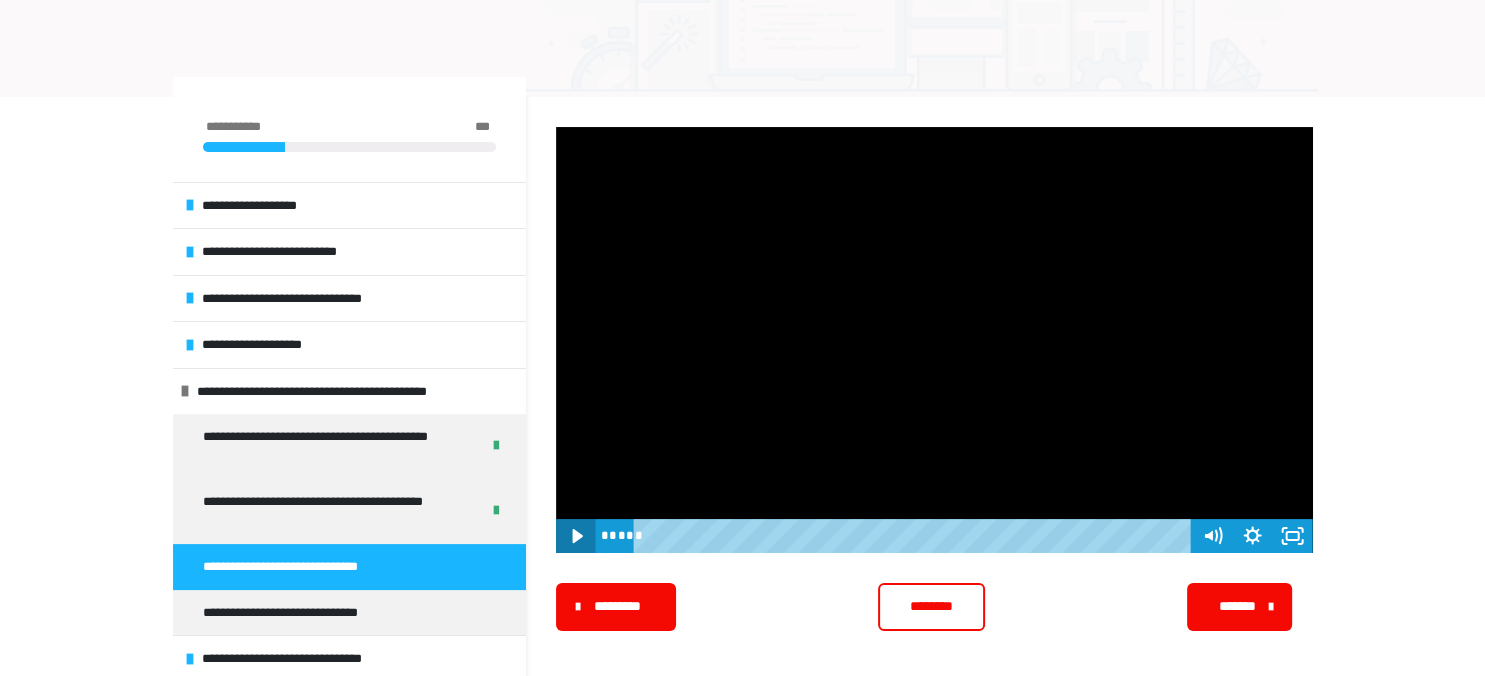 click 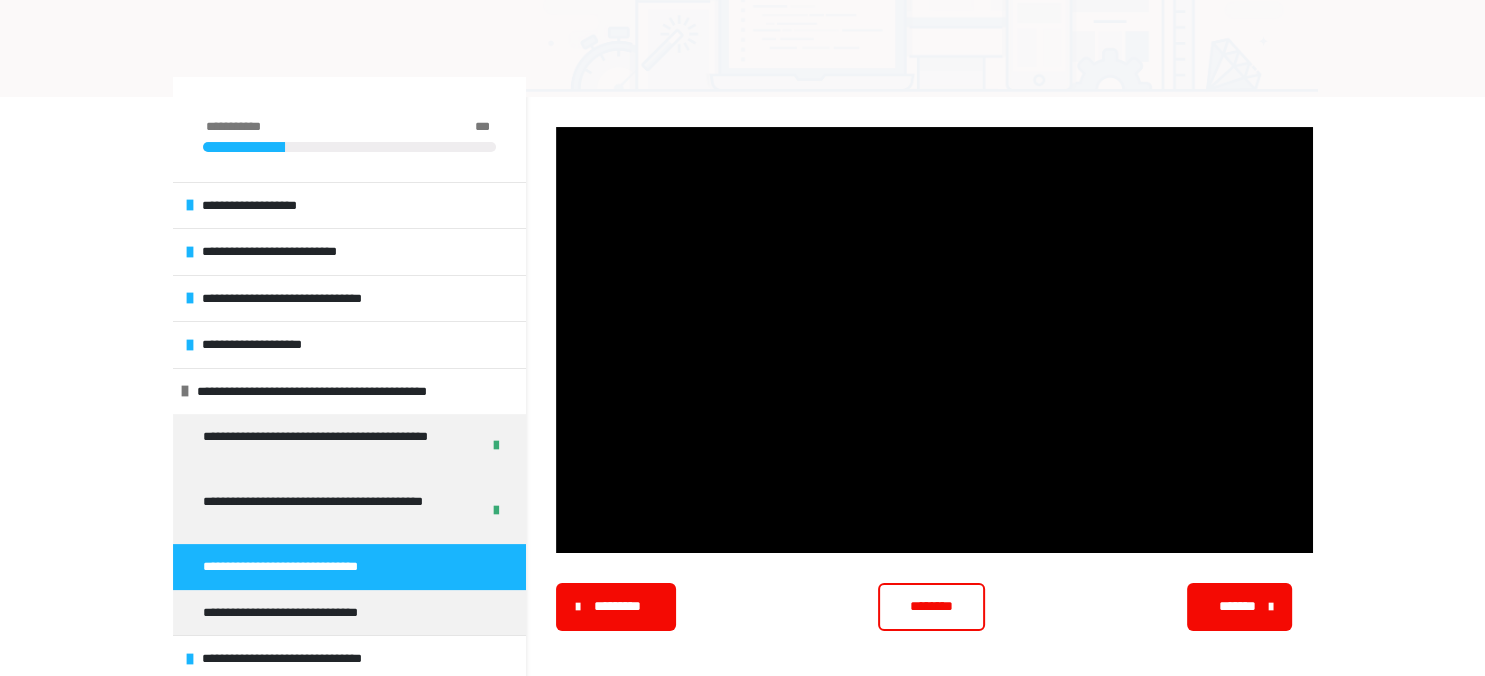 click on "********" at bounding box center (931, 607) 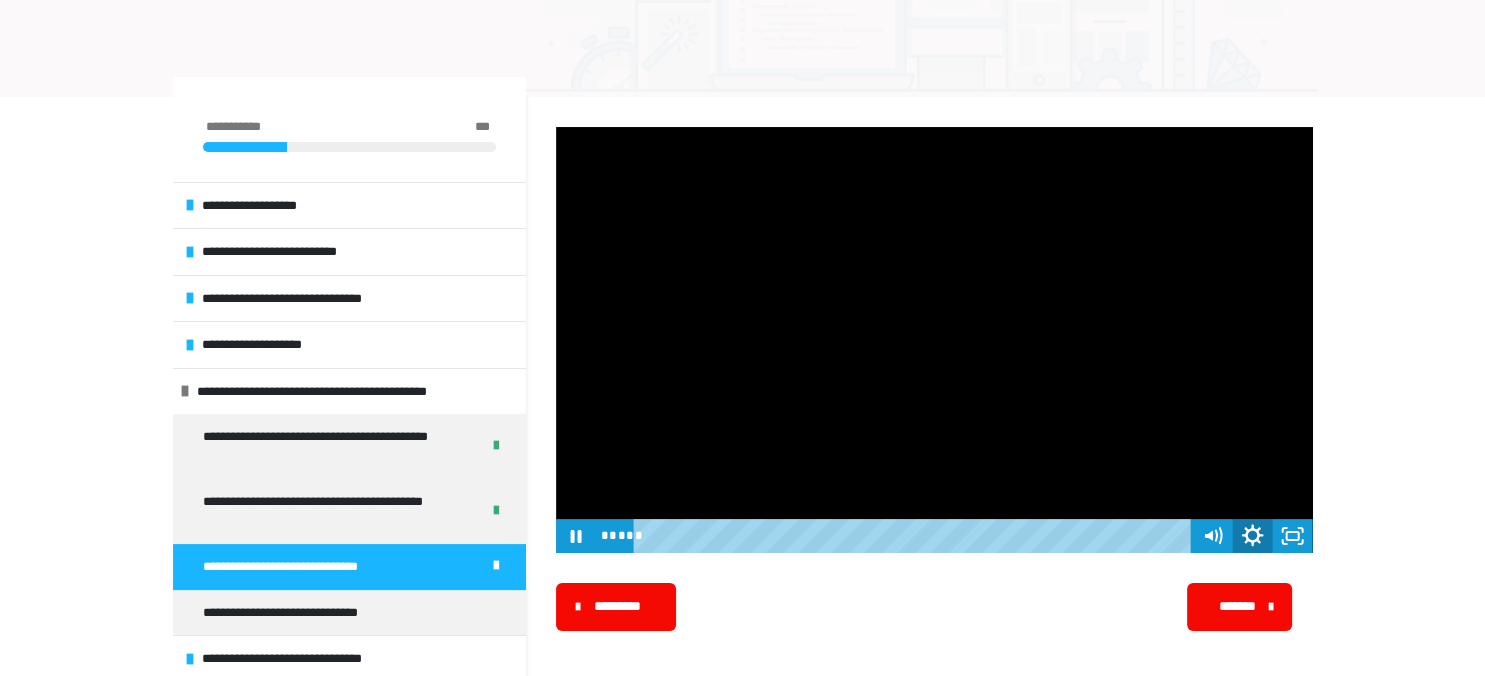 click 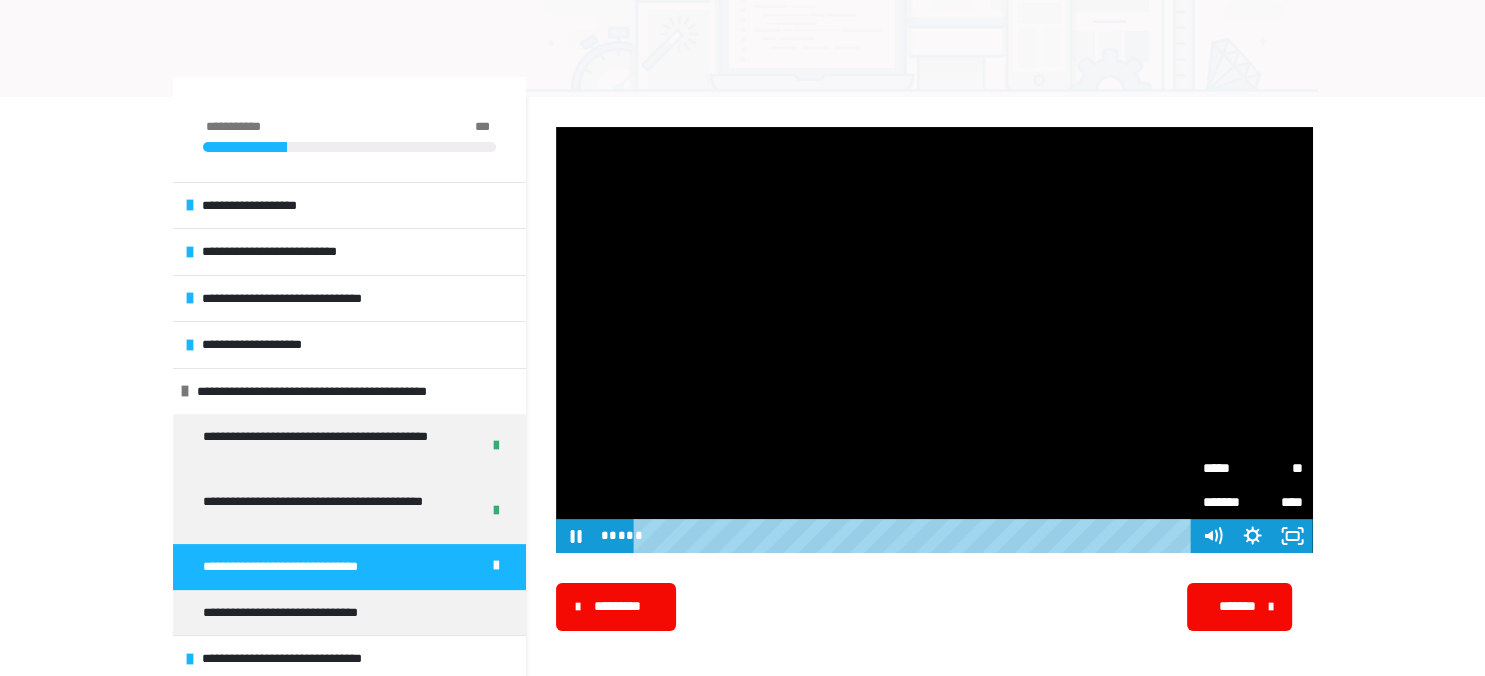 click on "*****" at bounding box center (1228, 468) 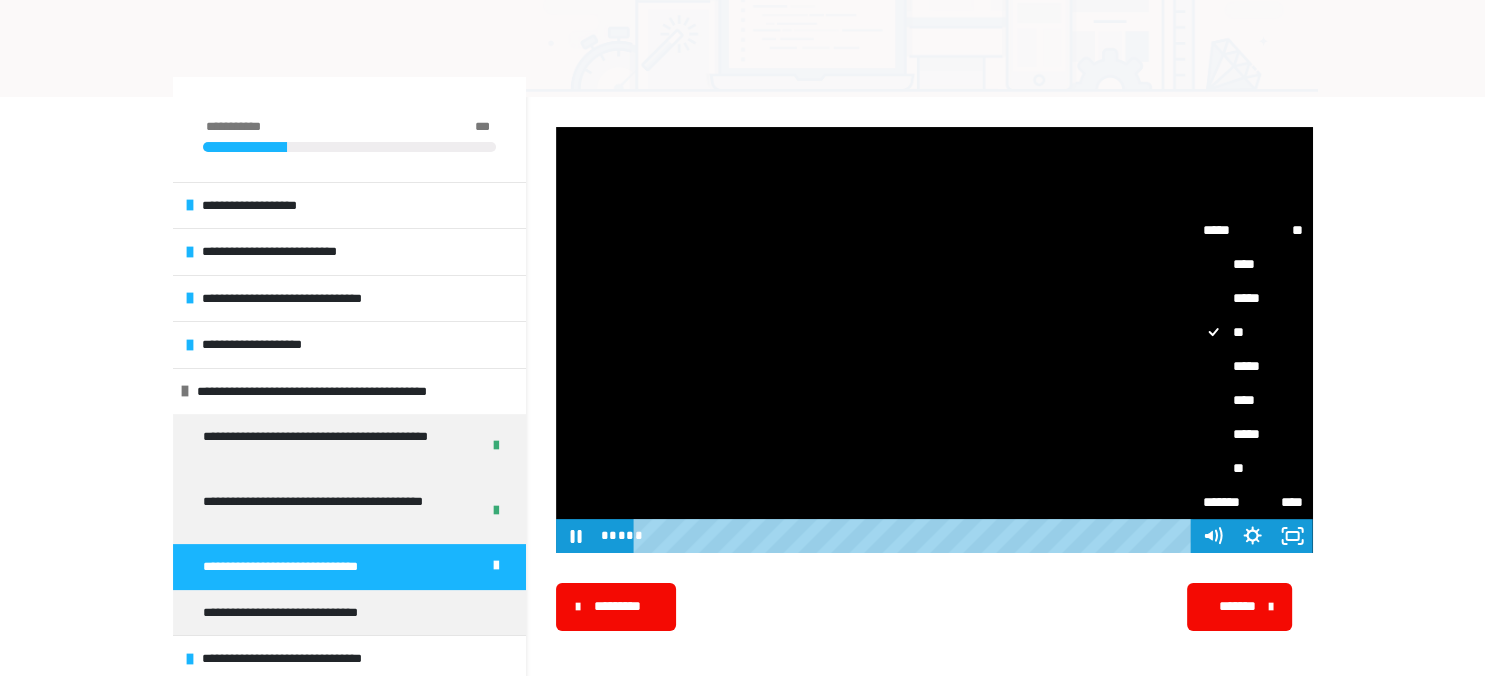click on "*****" at bounding box center [1253, 366] 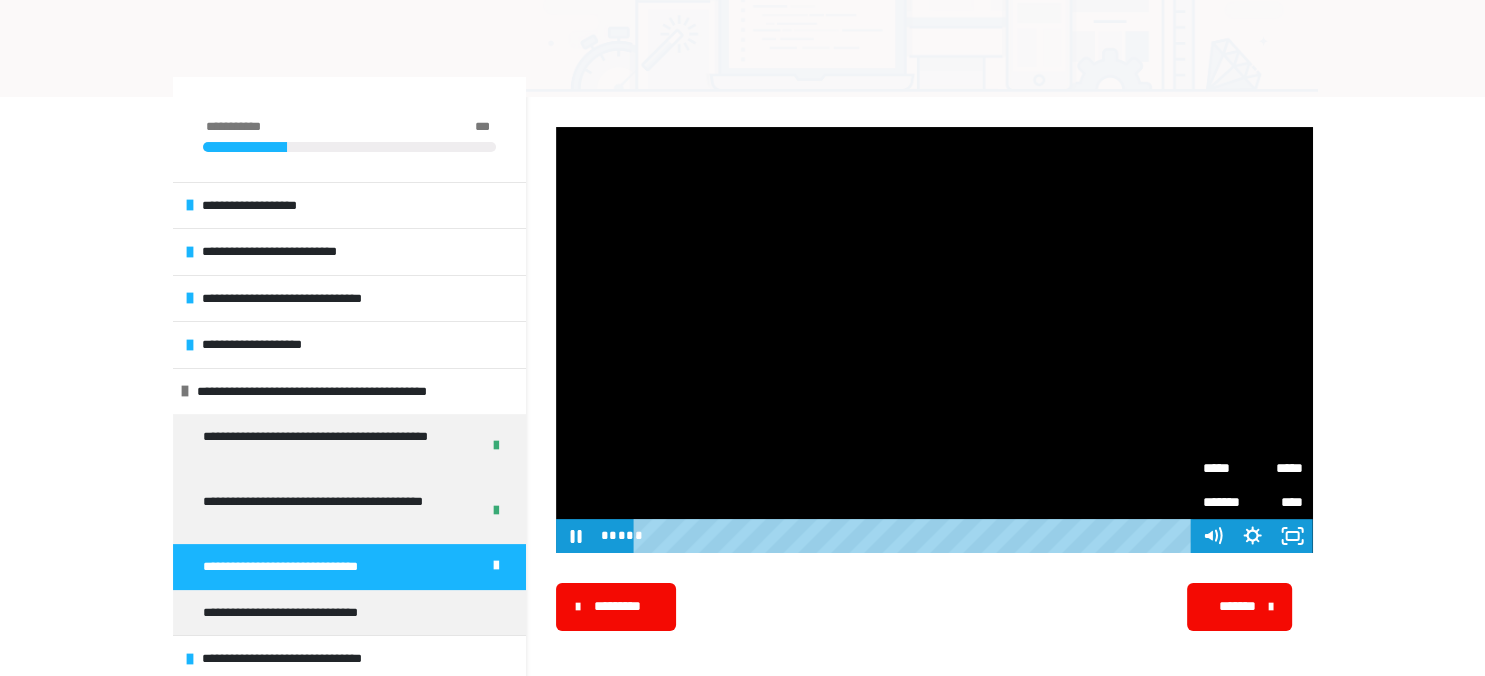 click on "*******" at bounding box center (1238, 606) 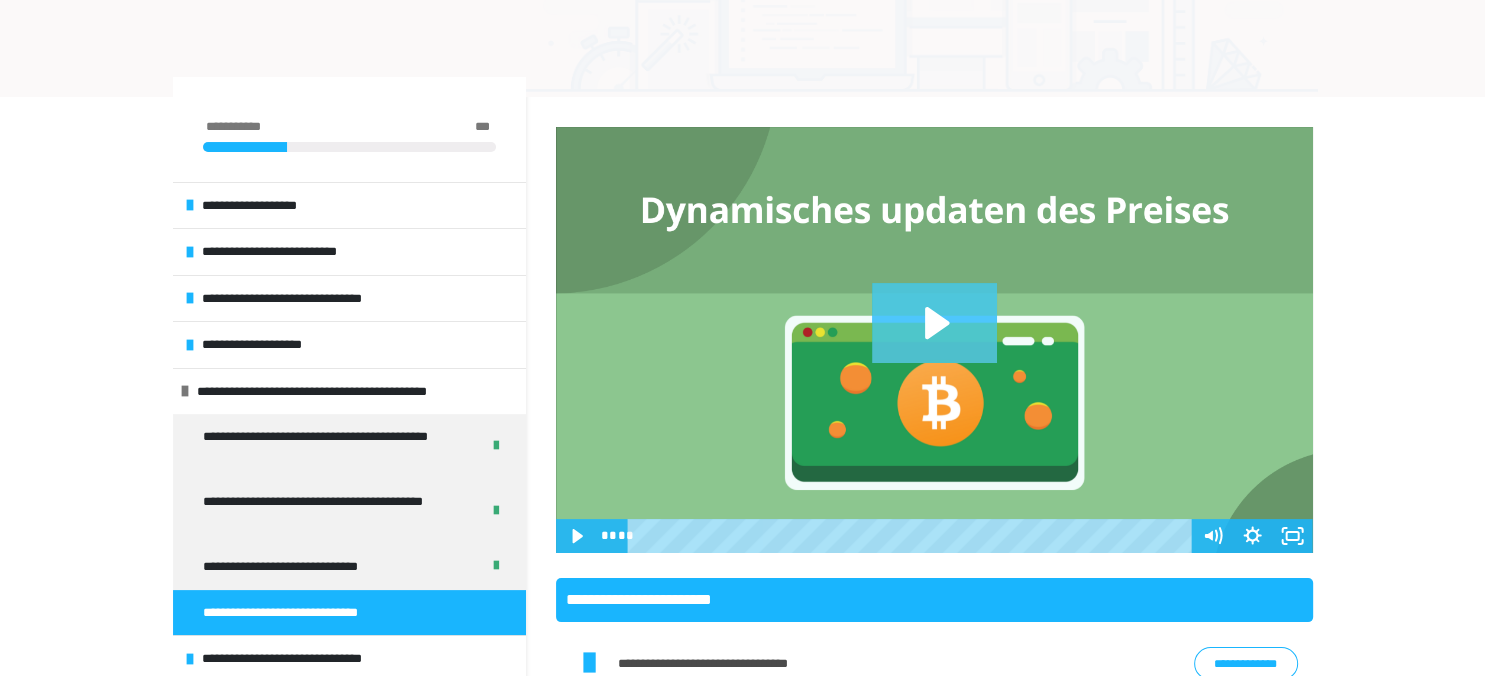 click 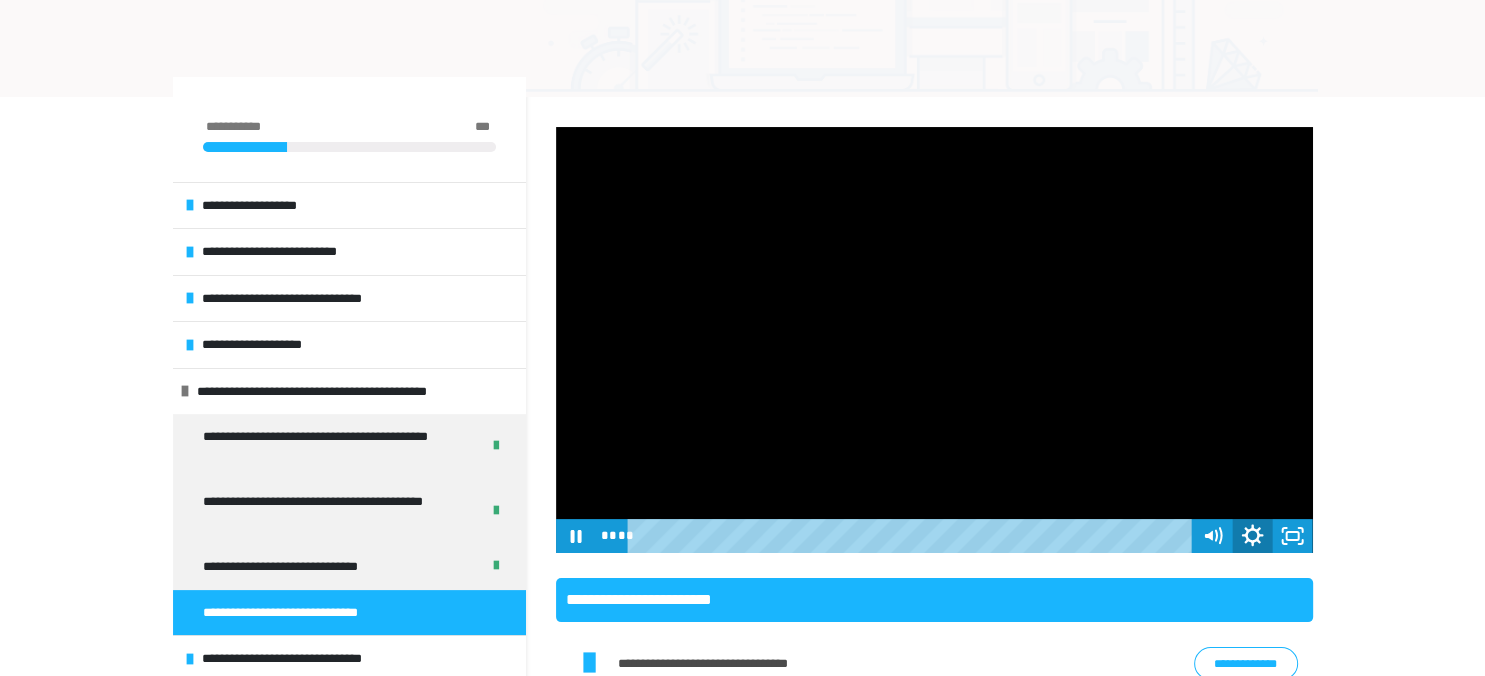 click 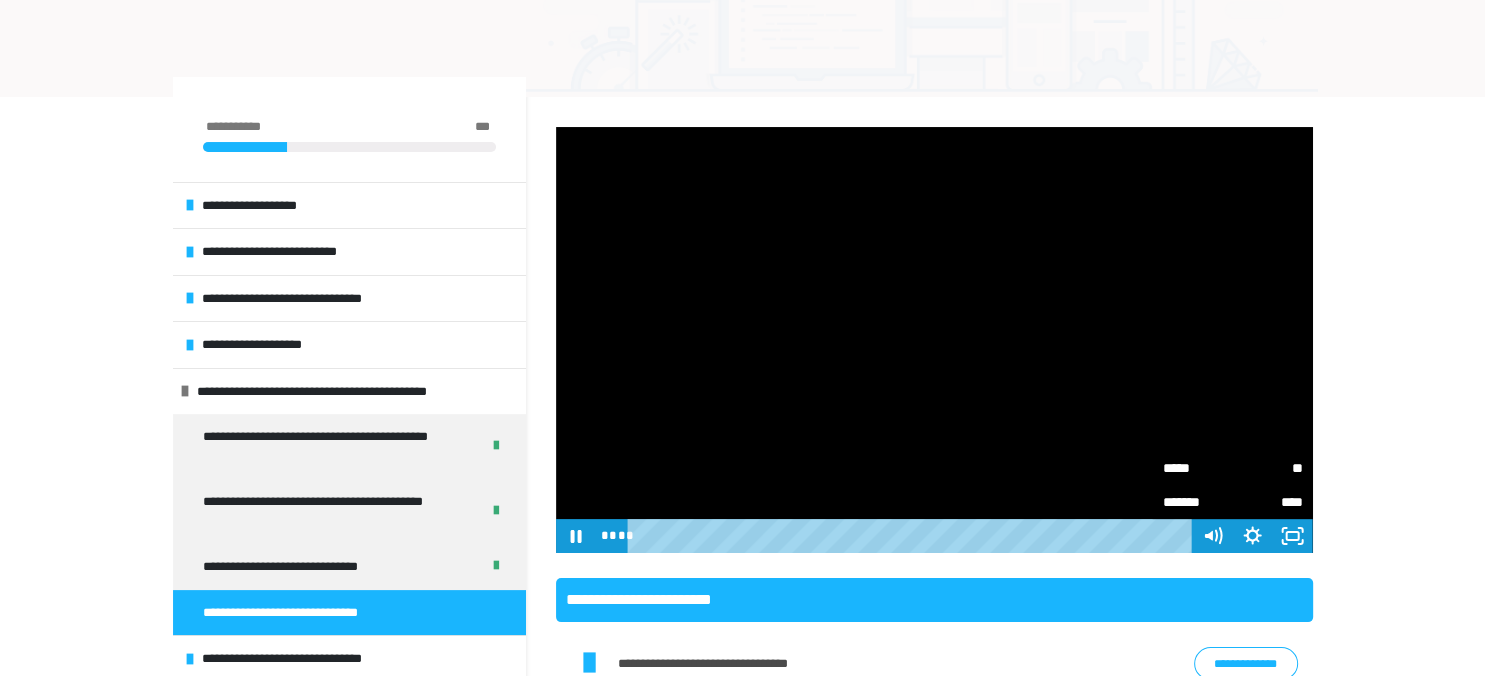 click on "**" at bounding box center [1268, 468] 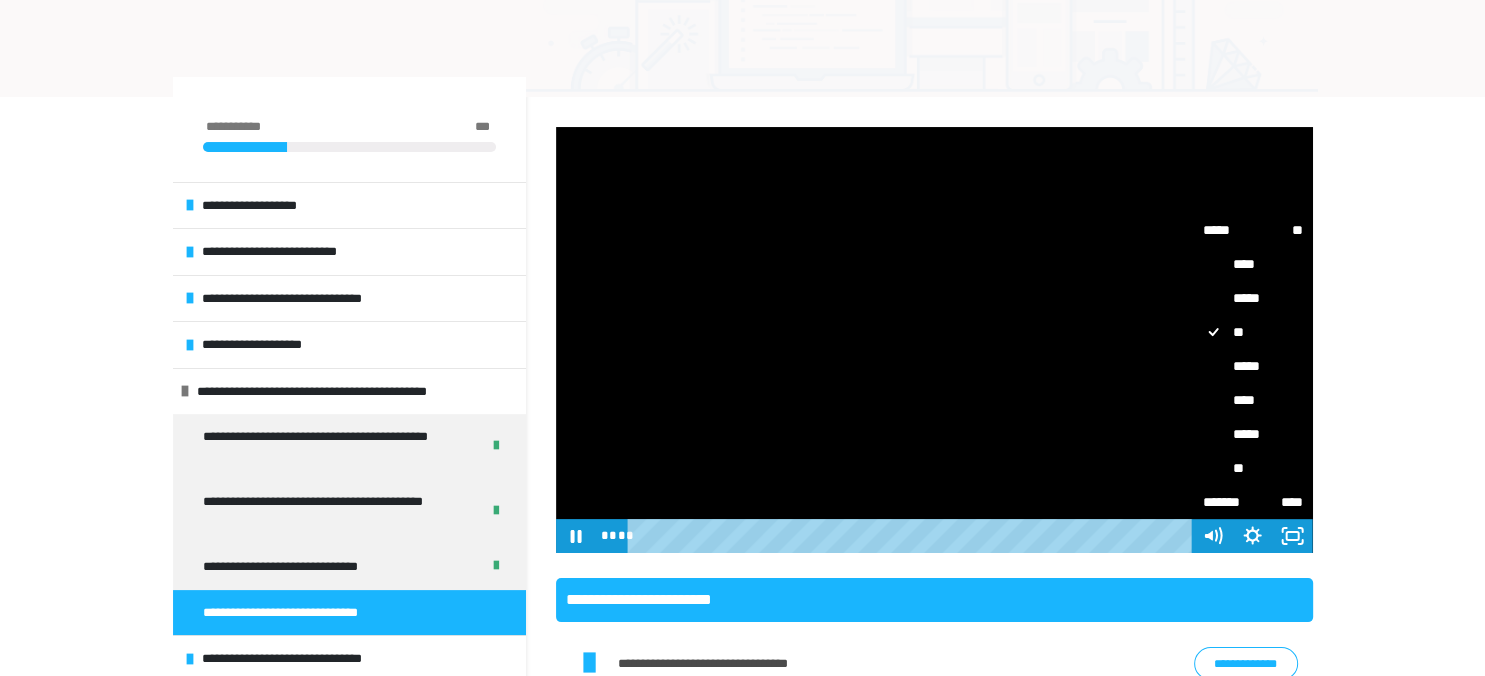 click on "*****" at bounding box center [1253, 366] 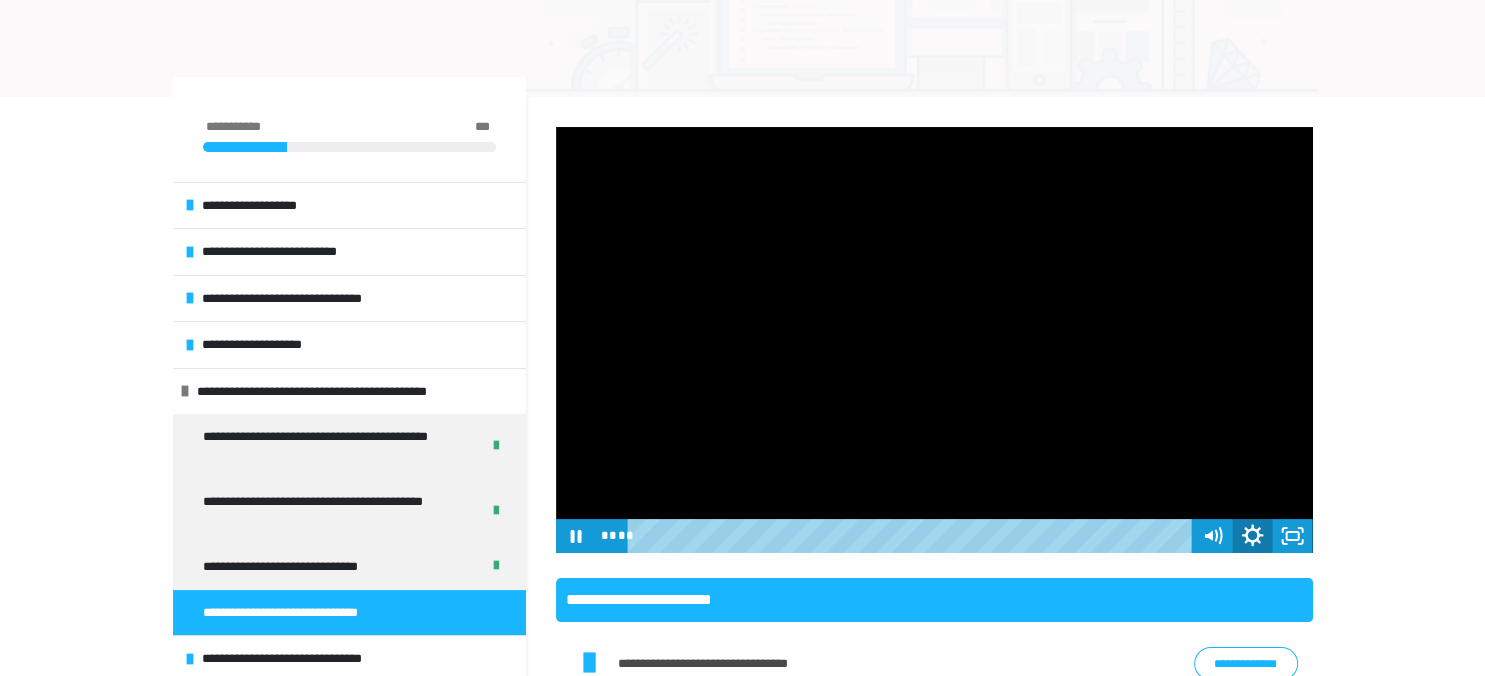 click 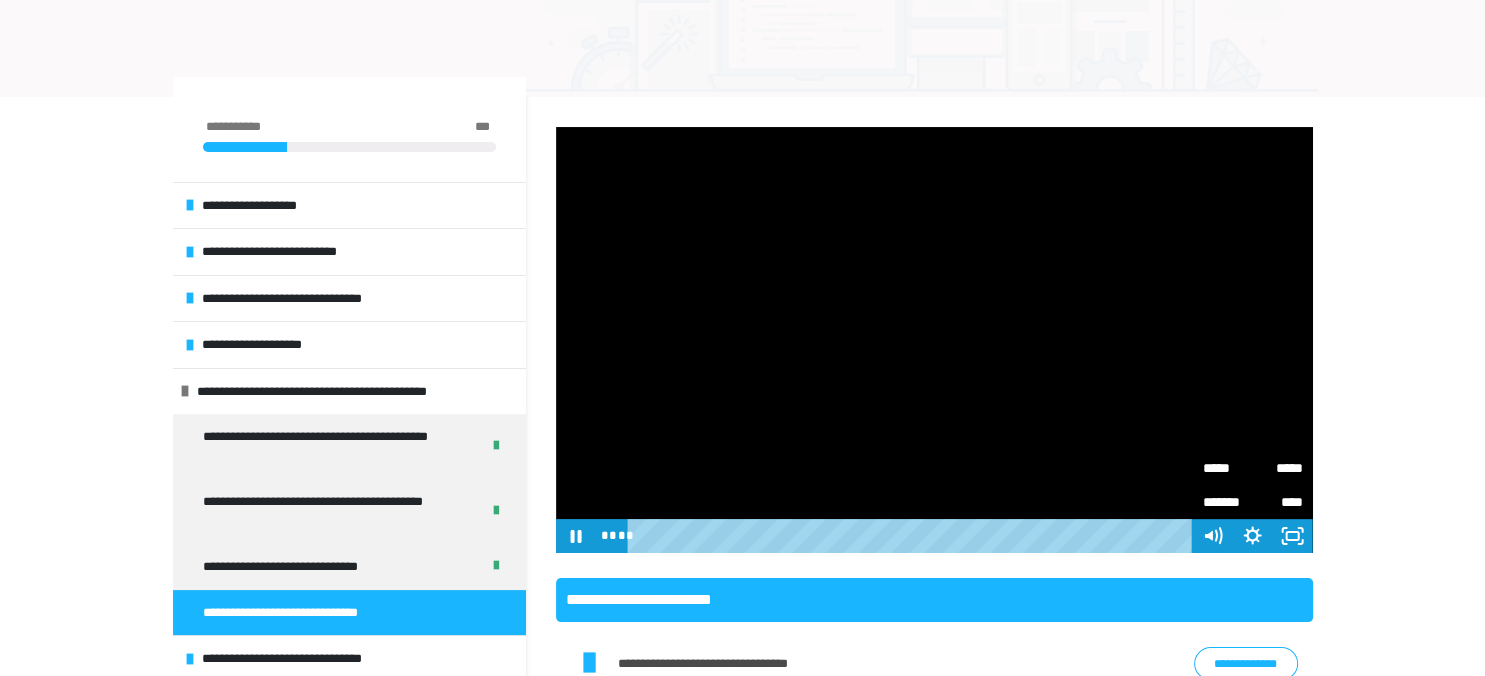 click on "*****" at bounding box center (1228, 468) 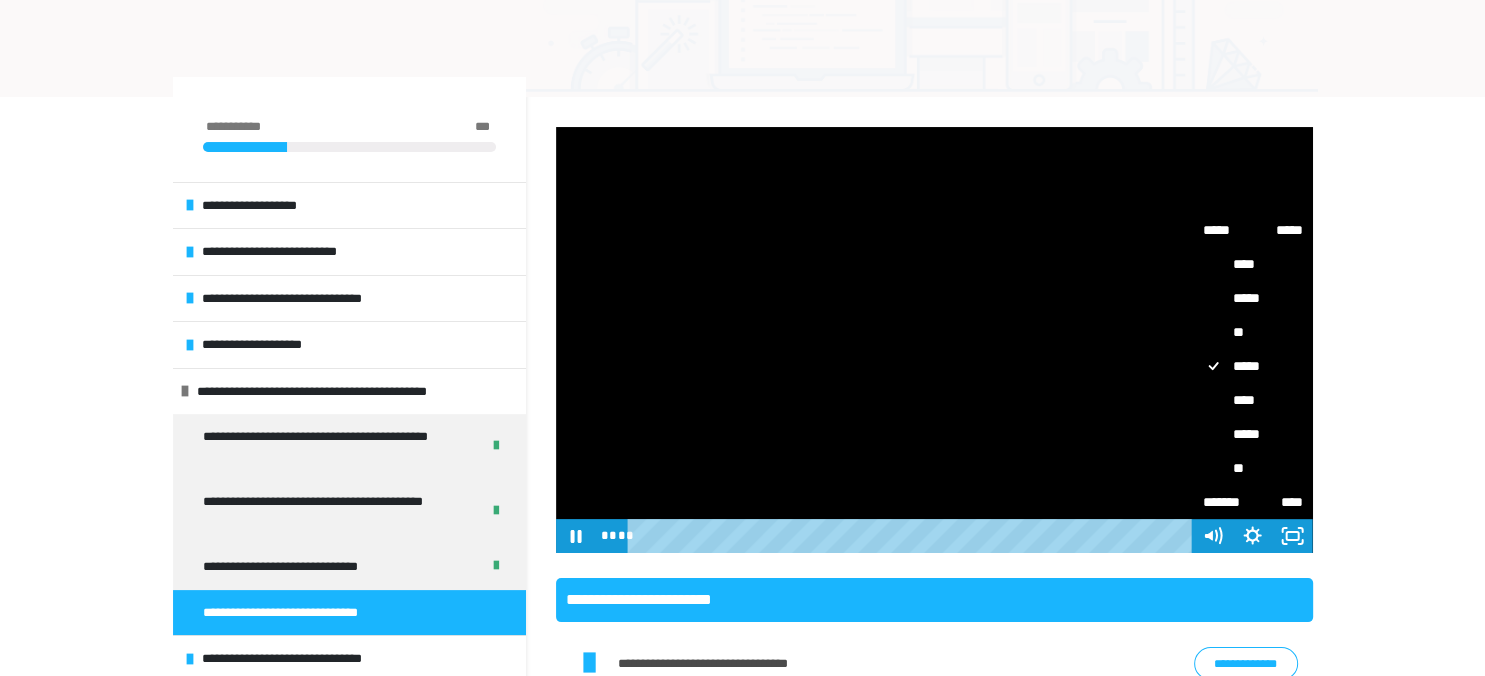 click on "****" at bounding box center [1253, 400] 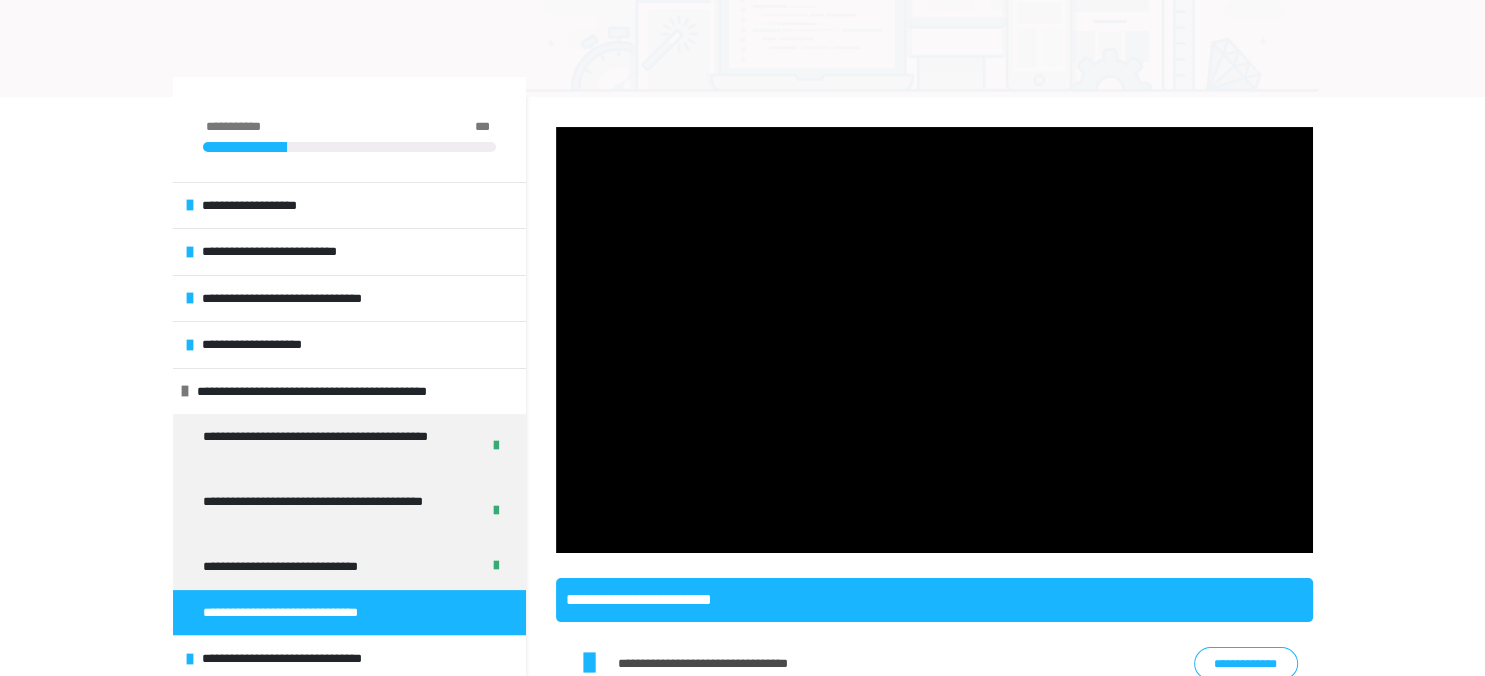 scroll, scrollTop: 440, scrollLeft: 0, axis: vertical 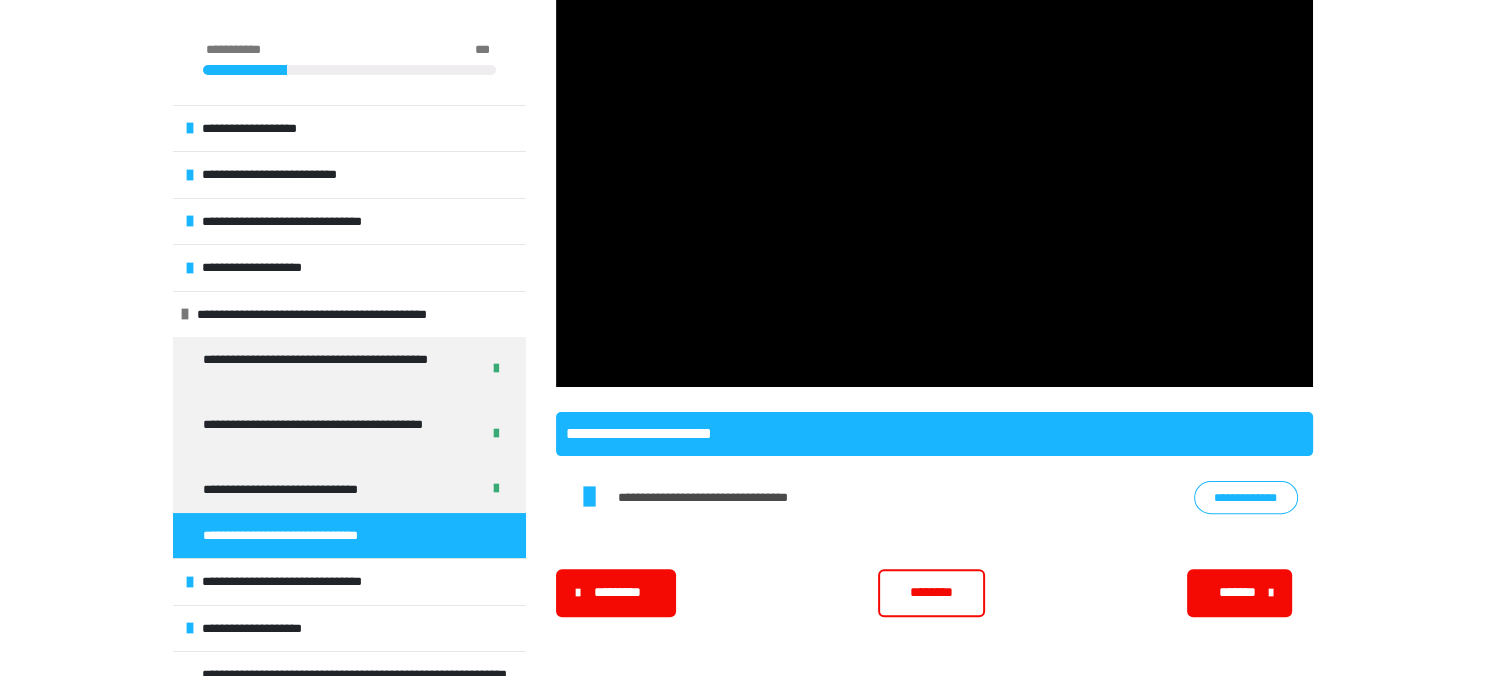 click on "********" at bounding box center [931, 592] 